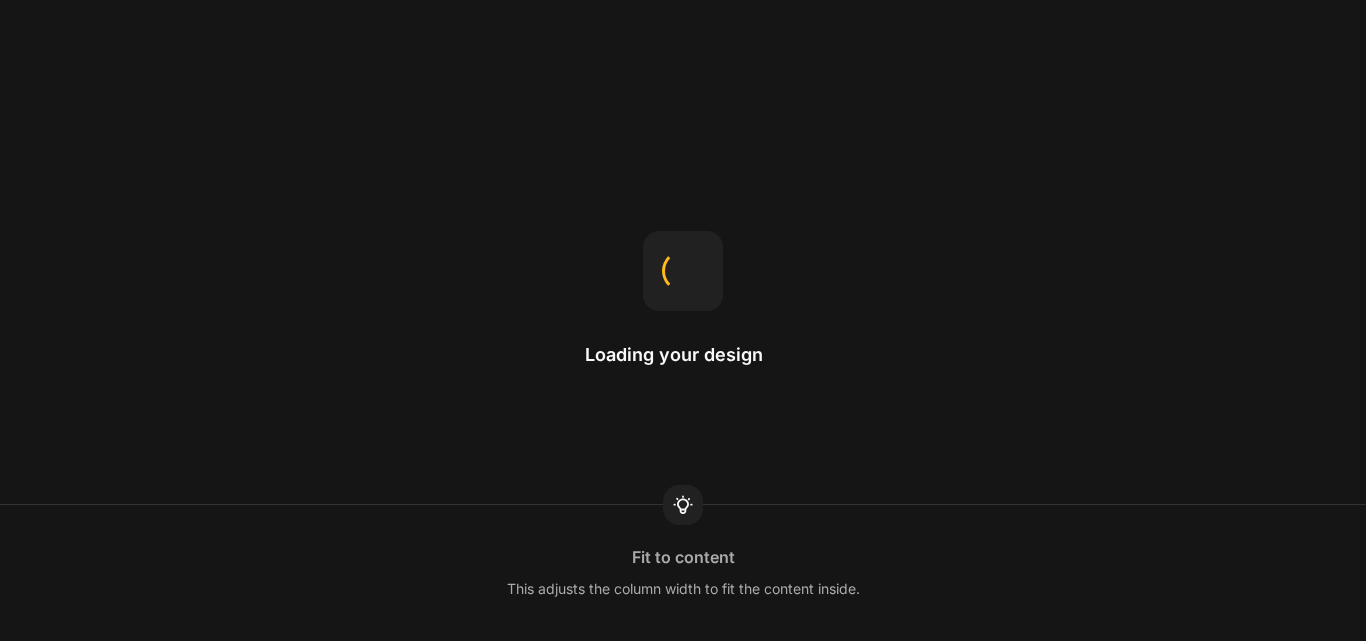 scroll, scrollTop: 0, scrollLeft: 0, axis: both 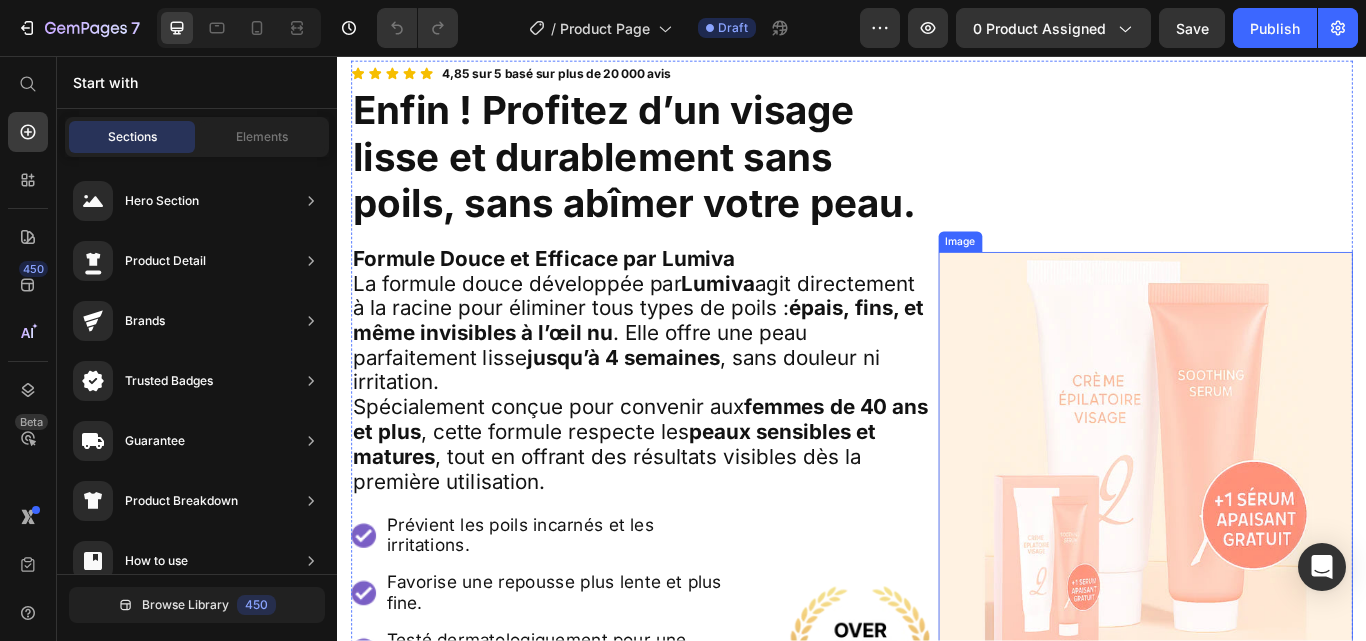 click at bounding box center (1279, 526) 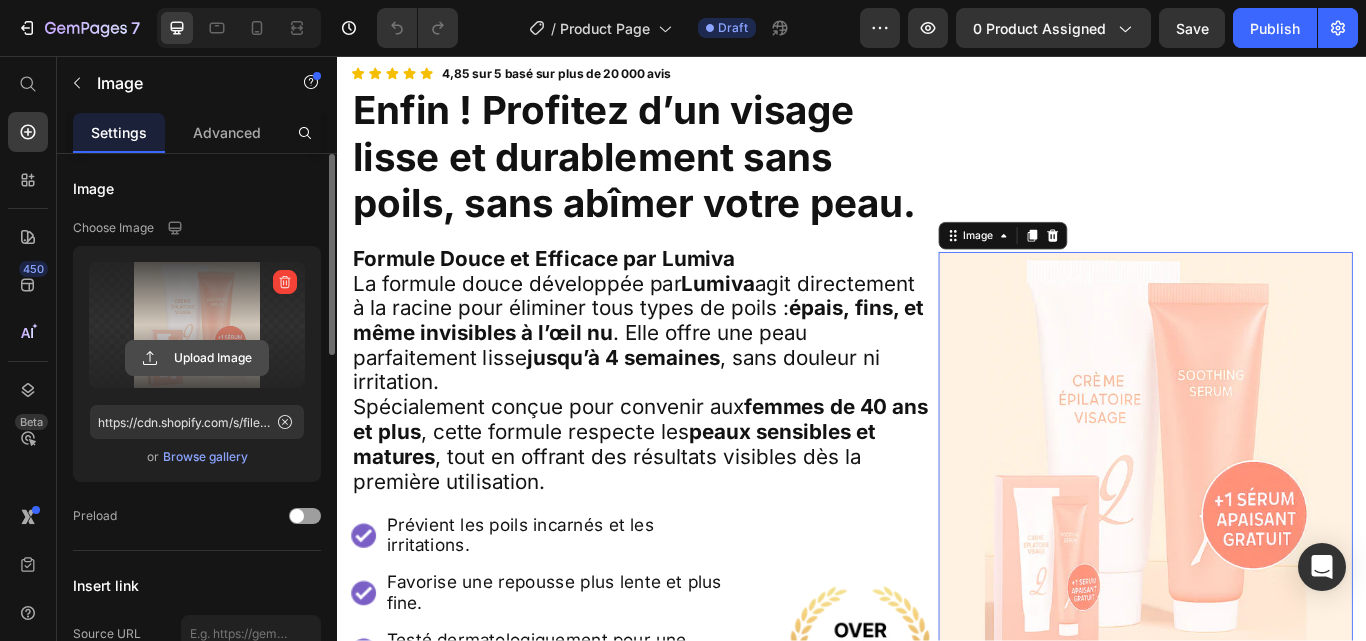 click 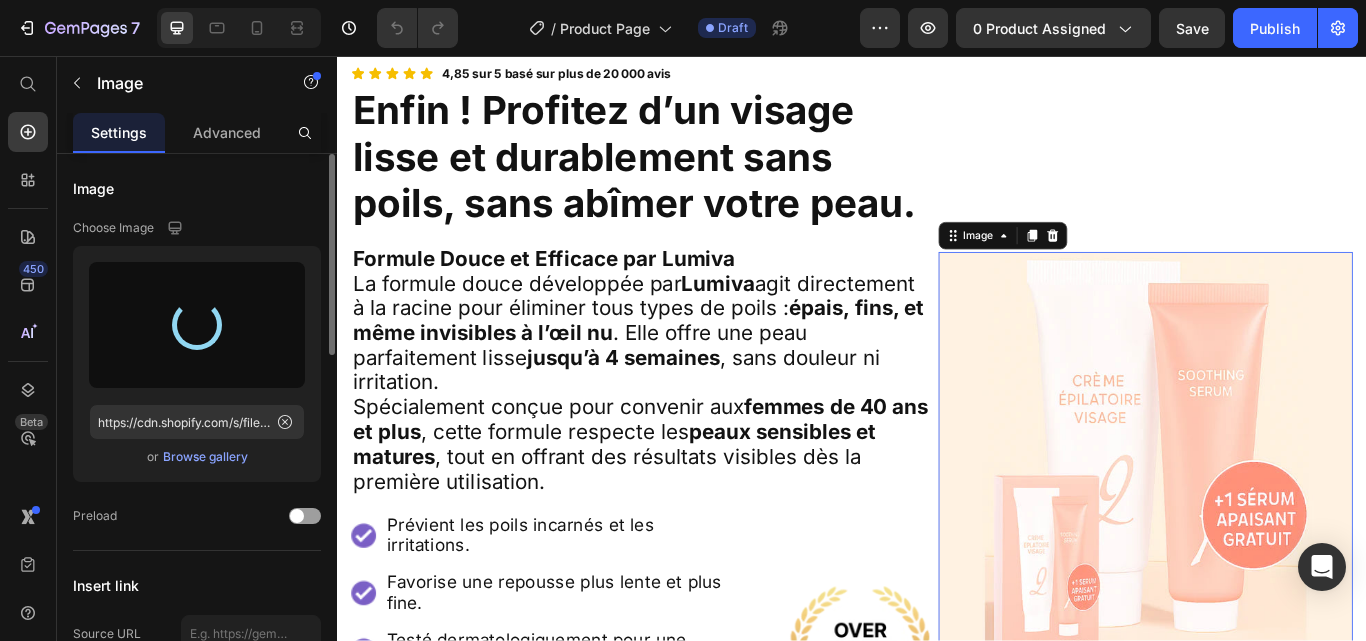 type on "https://cdn.shopify.com/s/files/1/0923/8927/8038/files/gempages_574662370995995492-958f2dea-2e47-44cb-81d1-73b9d057c48f.png" 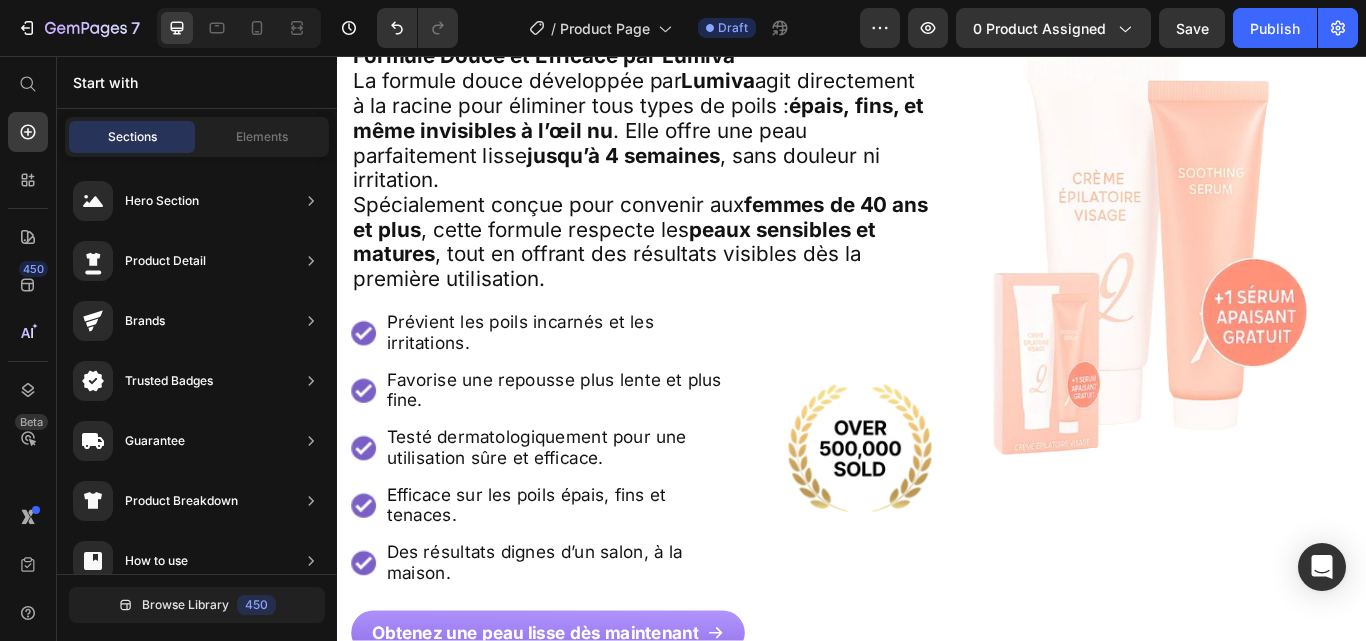 scroll, scrollTop: 484, scrollLeft: 0, axis: vertical 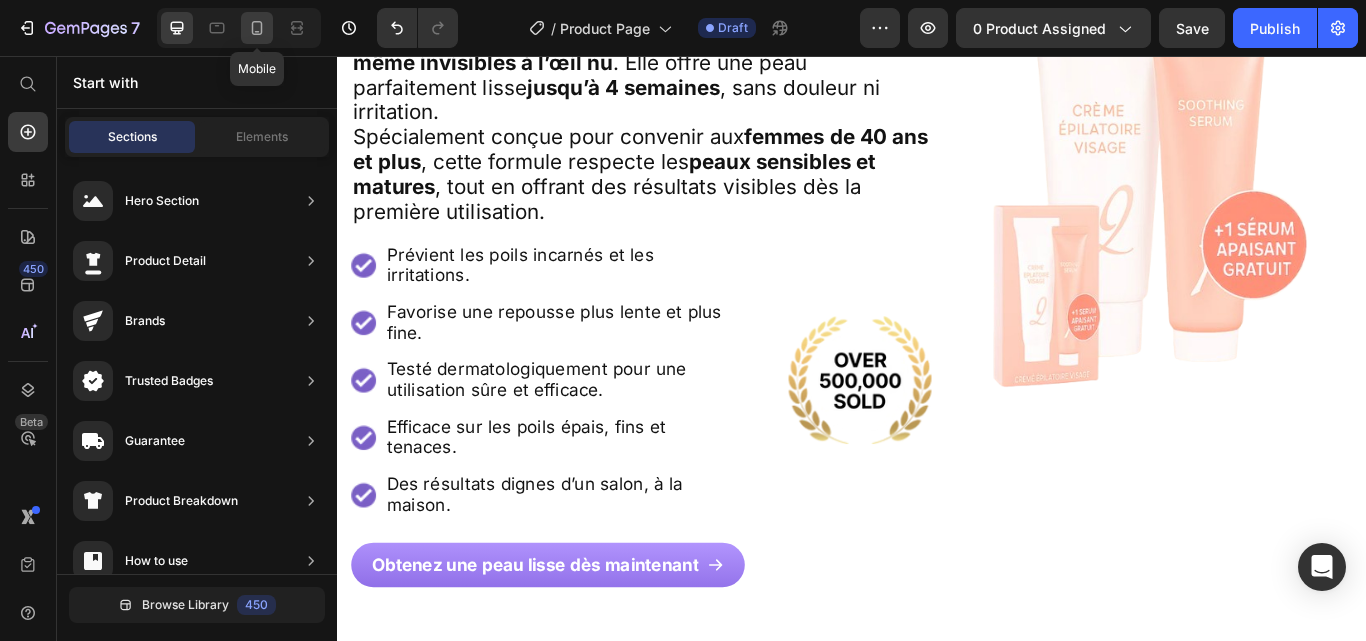 click 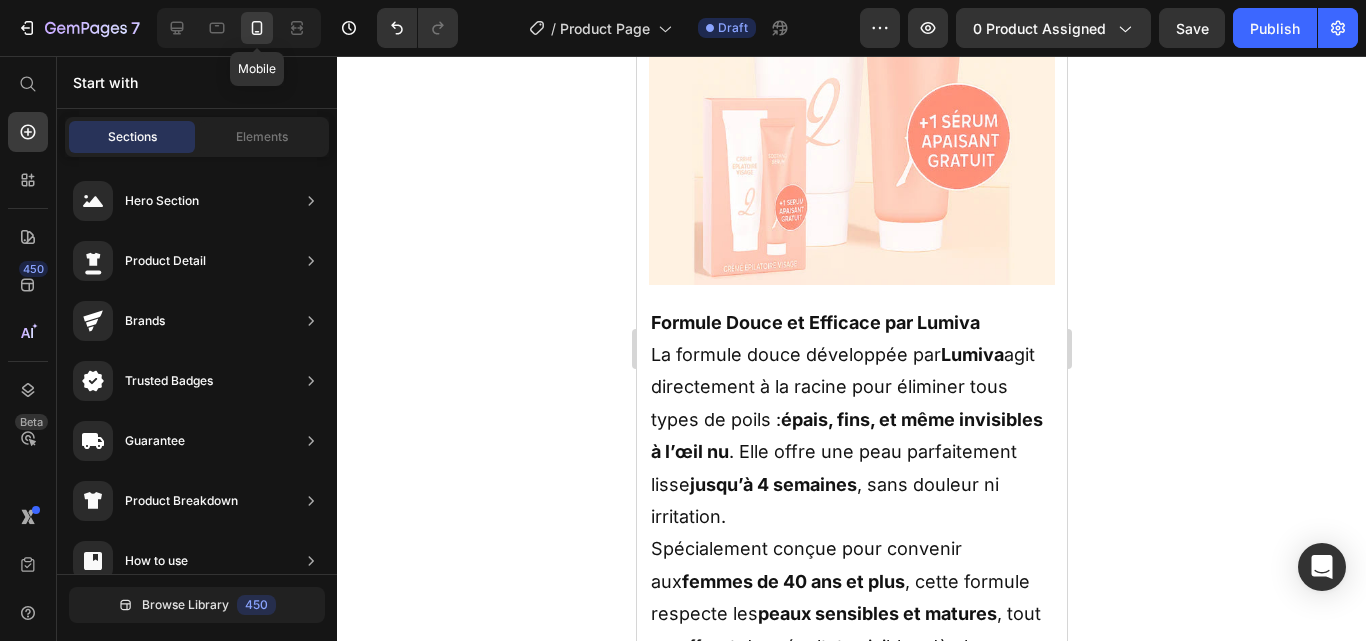 scroll, scrollTop: 1023, scrollLeft: 0, axis: vertical 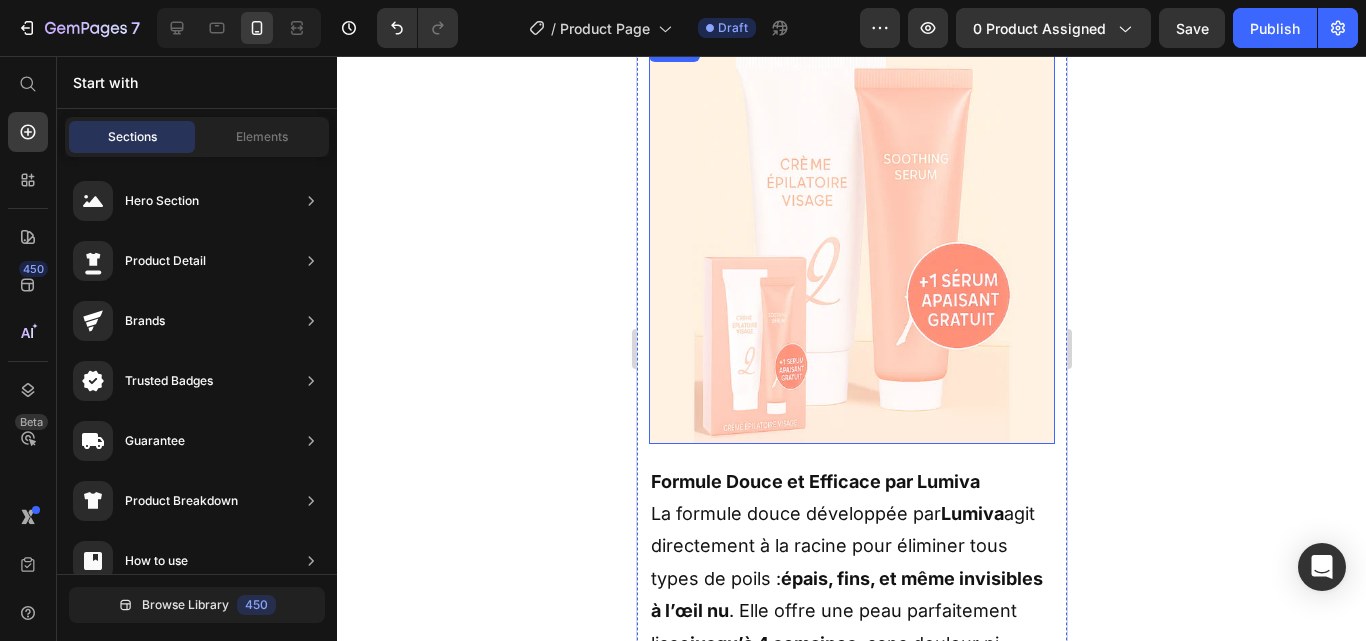 click at bounding box center [851, 241] 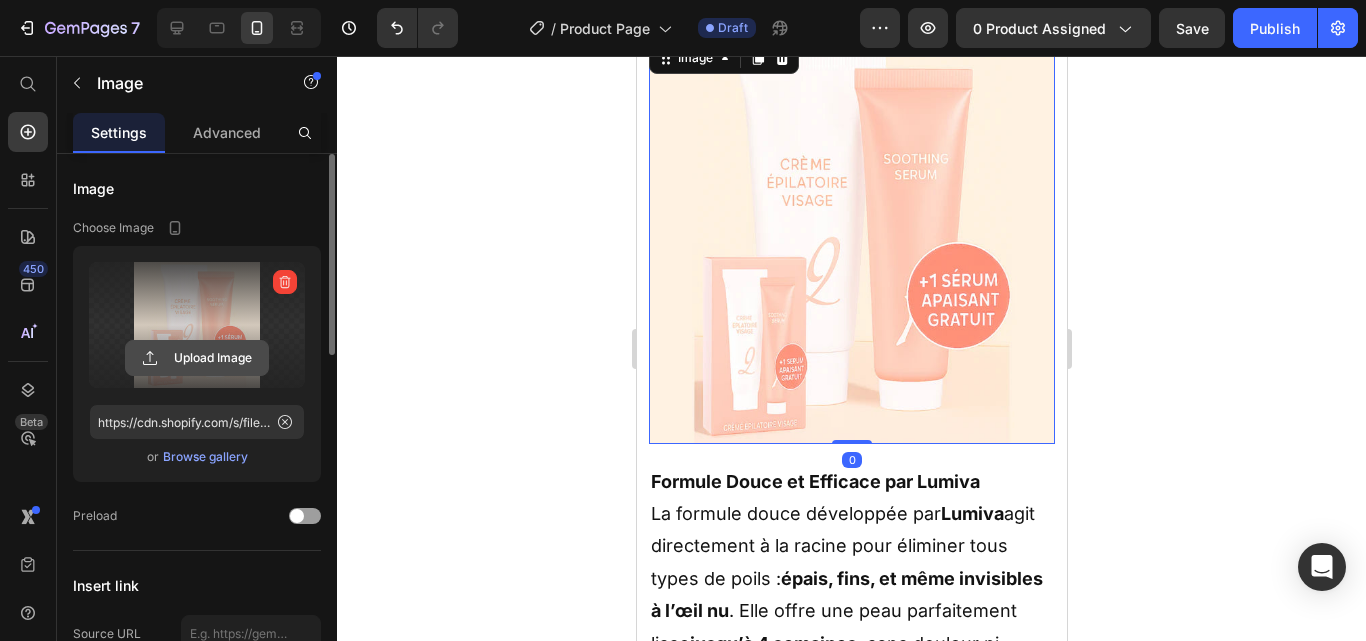 click 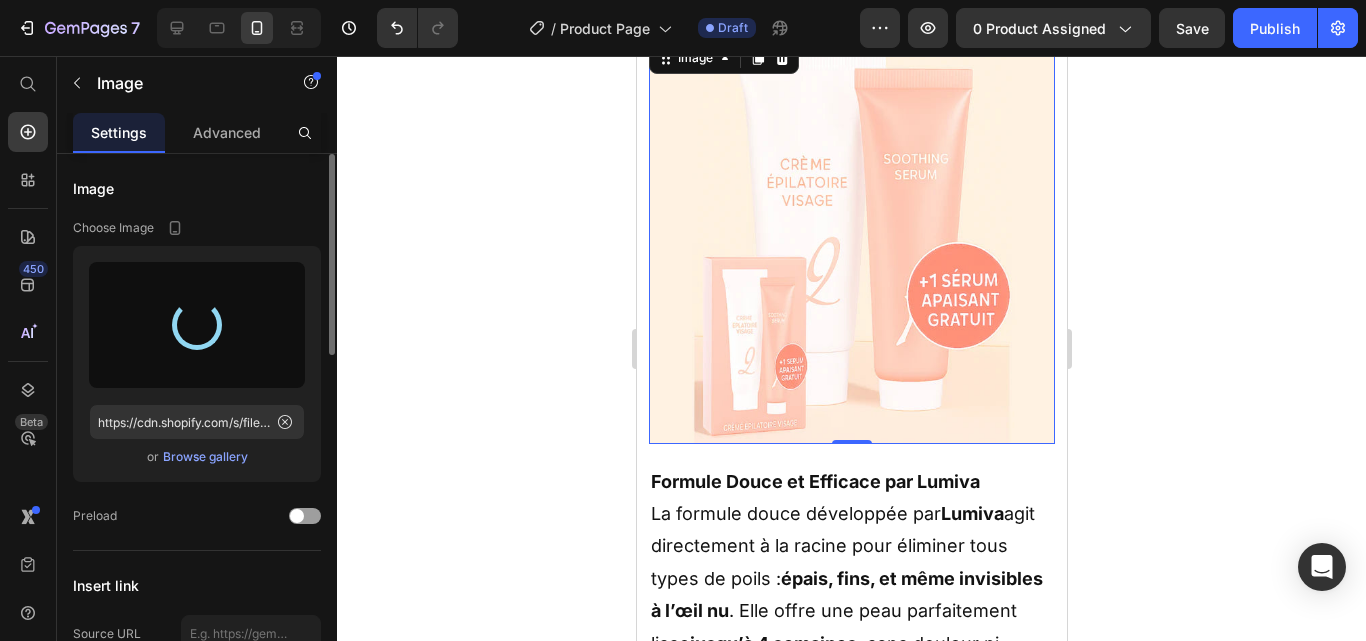 type on "https://cdn.shopify.com/s/files/1/0923/8927/8038/files/gempages_574662370995995492-958f2dea-2e47-44cb-81d1-73b9d057c48f.png" 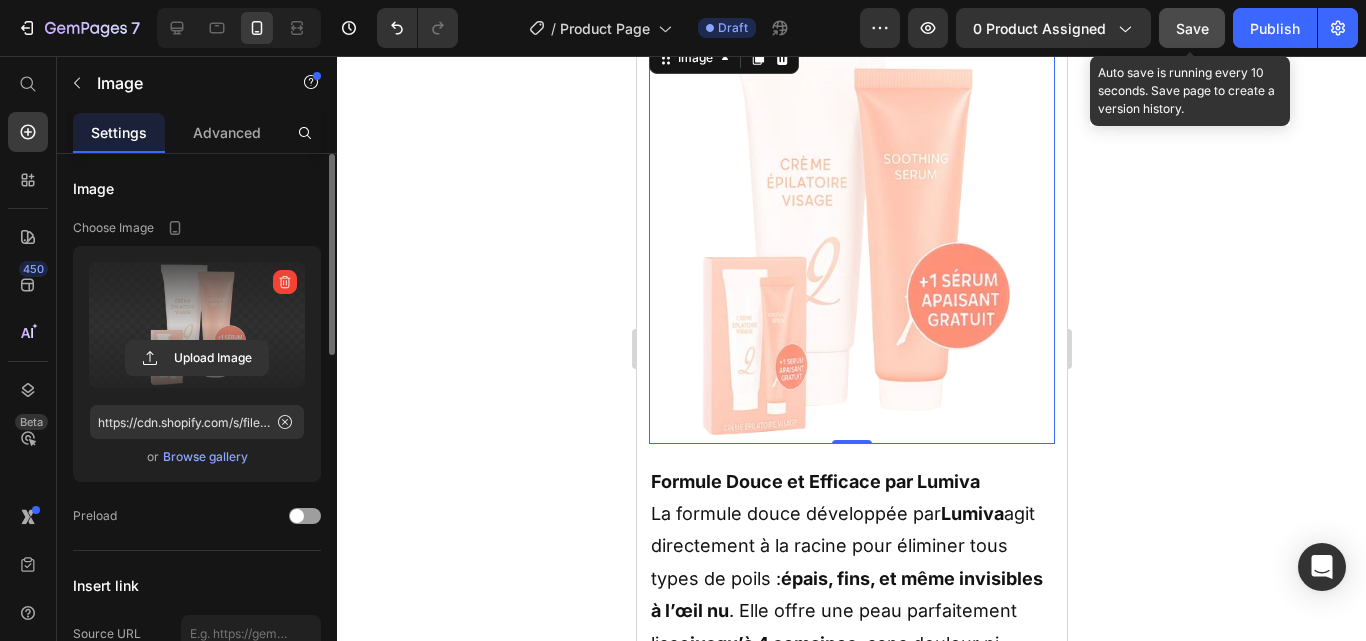 click on "Save" at bounding box center [1192, 28] 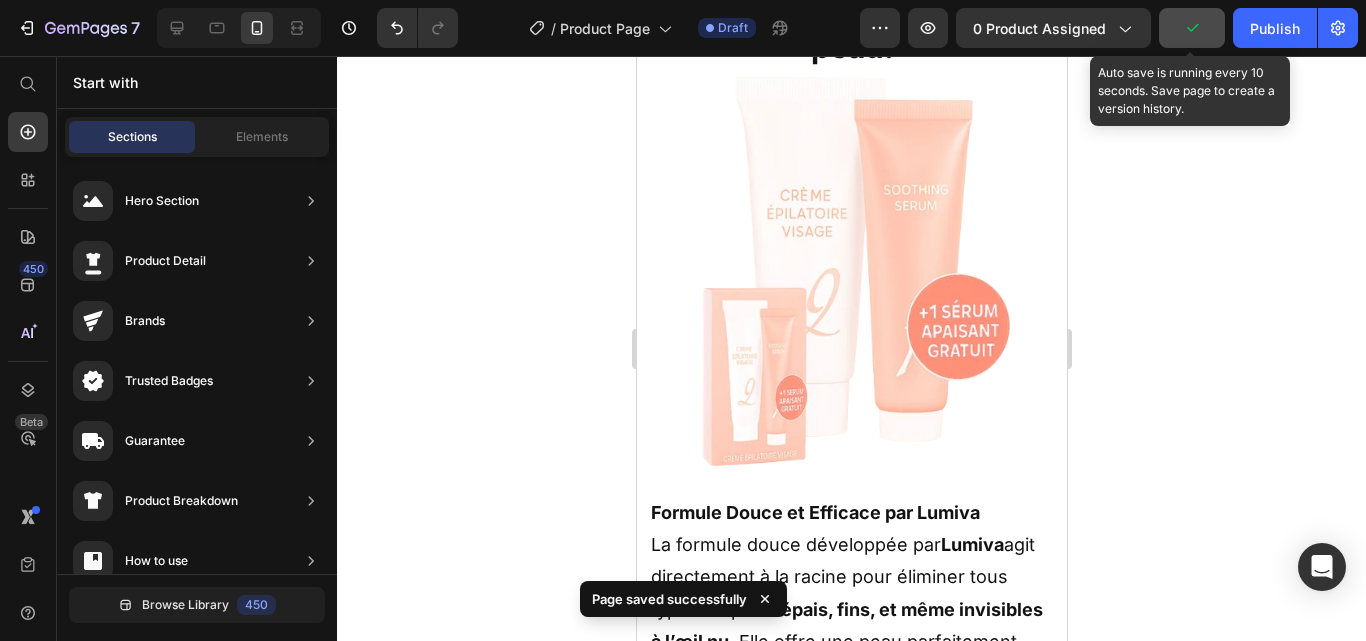 scroll, scrollTop: 822, scrollLeft: 0, axis: vertical 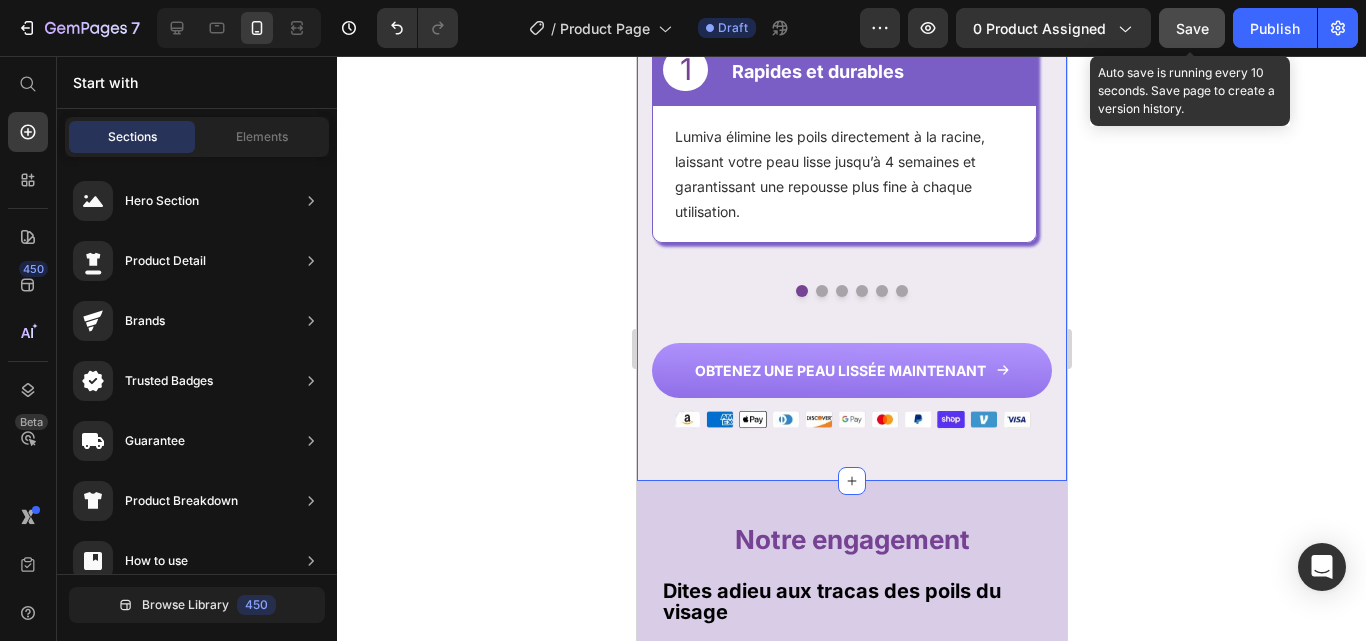 click on "6 raisons pour lesquelles Lumiva est parfait pour vous Heading 1 Heading Rapides et durables Heading Row Lumiva élimine les poils directement à la racine, laissant votre peau lisse jusqu’à 4 semaines et garantissant une repousse plus fine à chaque utilisation. Text Block Row Row Row 2 Heading Très précis Heading Row Grâce à sa formule puissante, la crème élimine même les poils les plus courts, jusqu’à 4 fois plus courts que ceux que la cire peut retirer. Plus besoin d’attendre que les poils repoussent pour retrouver une peau lisse et douce ! Text Block Row Row Row 3 Heading Protection antimicrobienne Heading Row Grâce à sa technologie aux ions d’argent, Lumiva protège votre peau des bactéries nocives, tout en aidant à prévenir l’apparition des poils incarnés pour une peau plus saine et plus lisse. Text Block Row Row Row 4 Heading Pas de peau irritée Heading Row Text Block Row Row Row 5 Heading Plus pratique et sans douleur que la cire Heading Row Text Block Row Row Row 6 Heading" at bounding box center [851, 184] 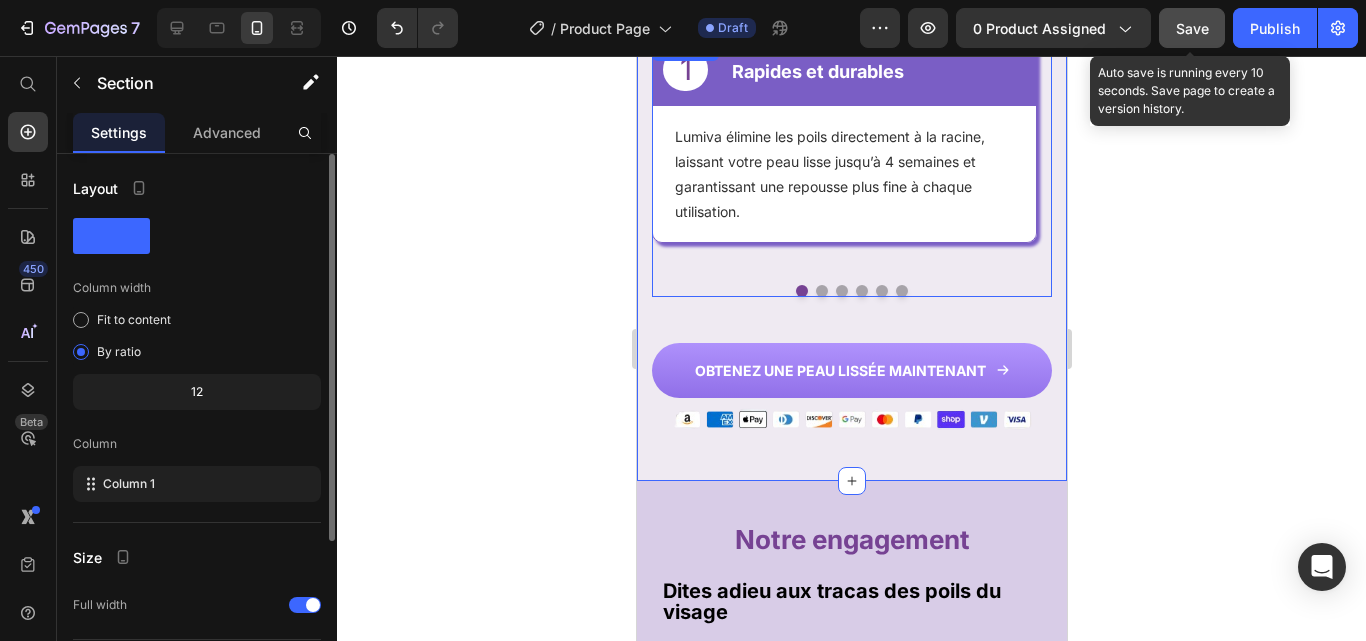 click at bounding box center (821, 291) 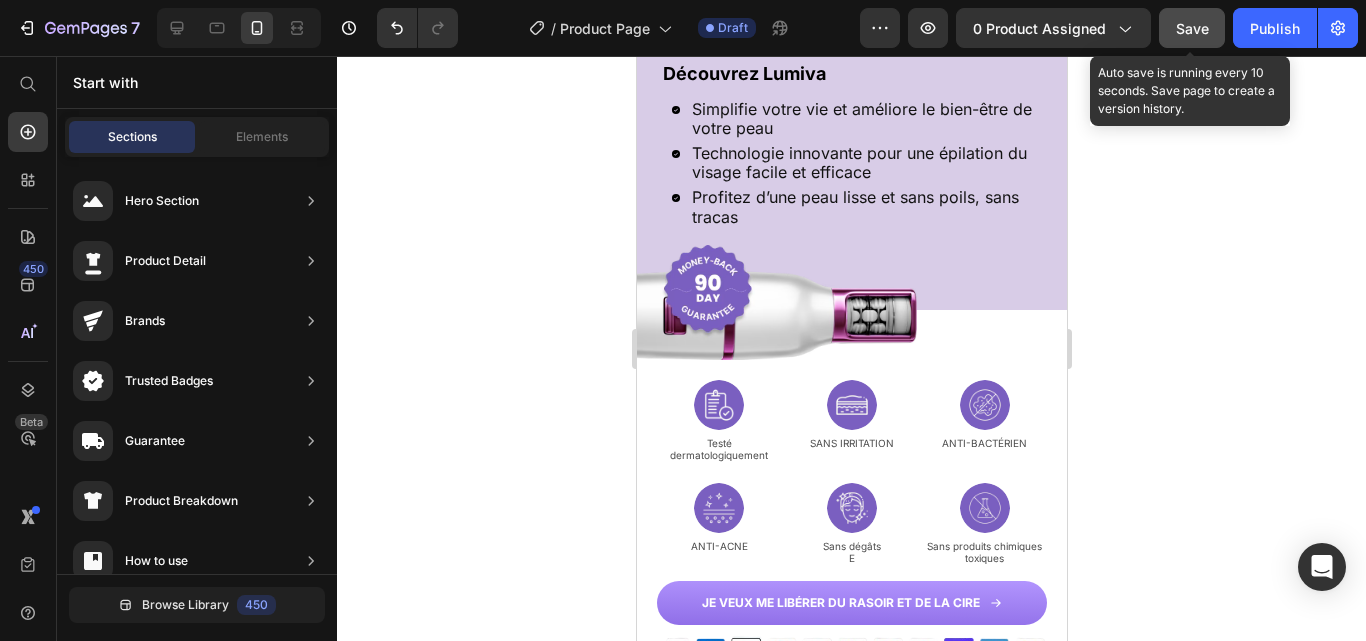 scroll, scrollTop: 3332, scrollLeft: 0, axis: vertical 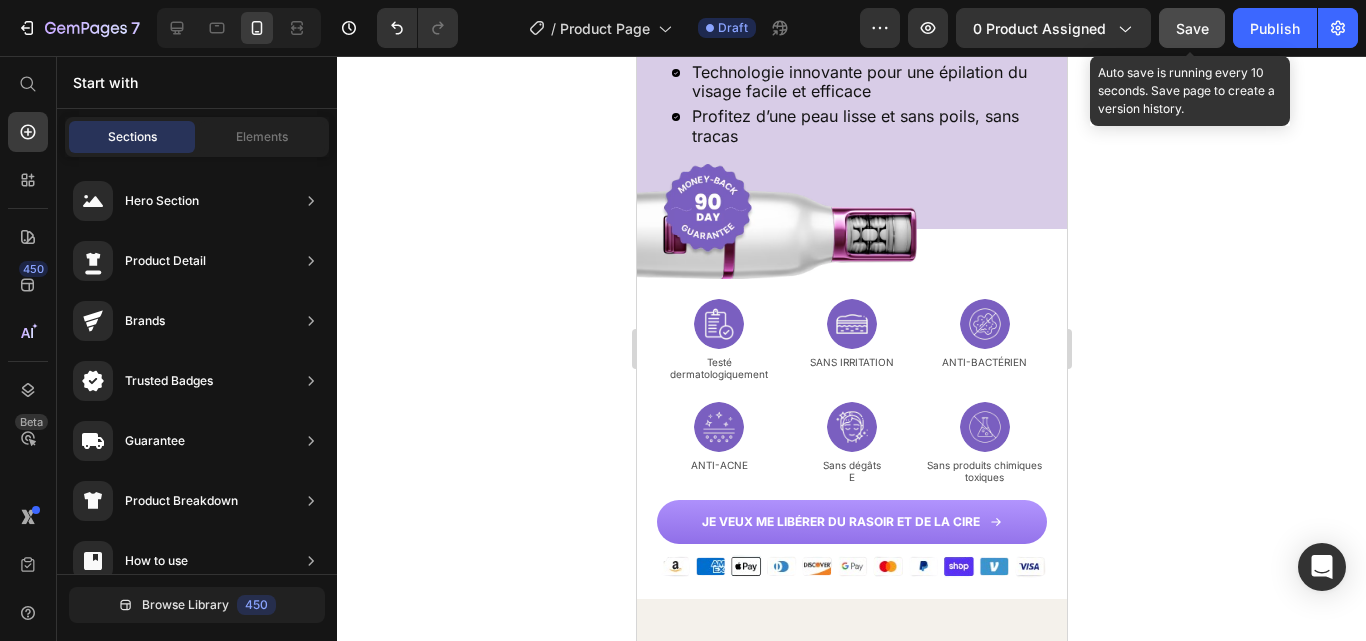 drag, startPoint x: 1062, startPoint y: 250, endPoint x: 1705, endPoint y: 358, distance: 652.0069 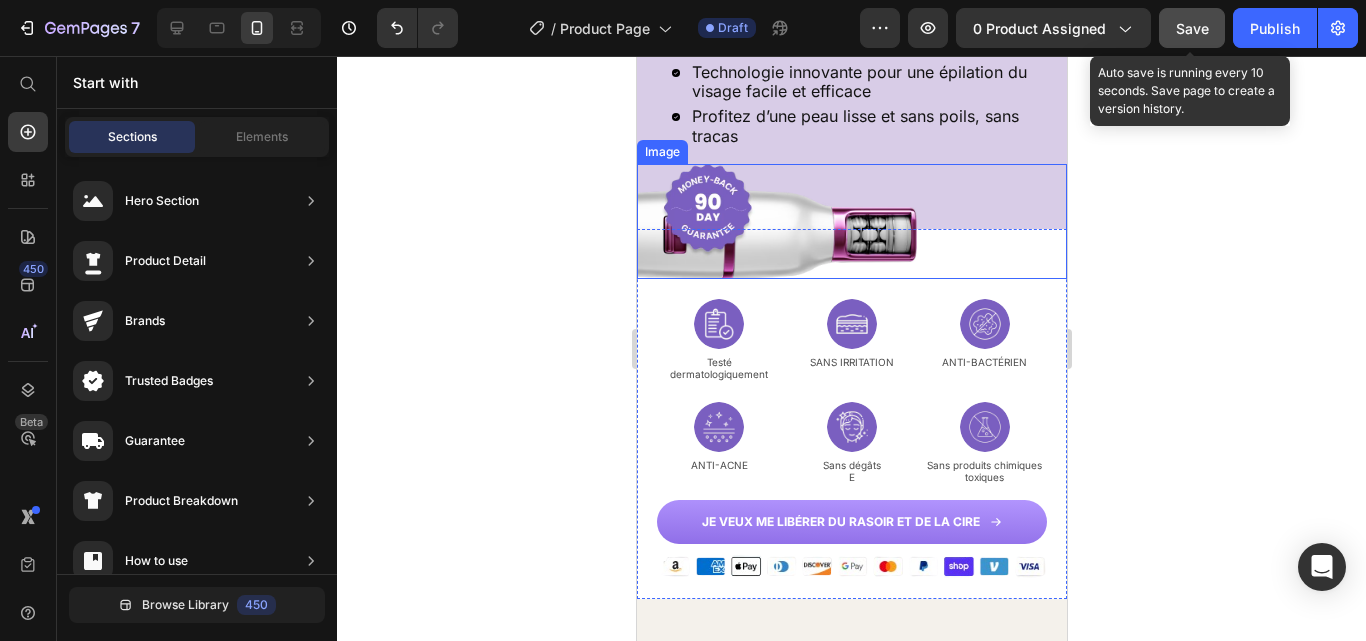 click at bounding box center (851, 221) 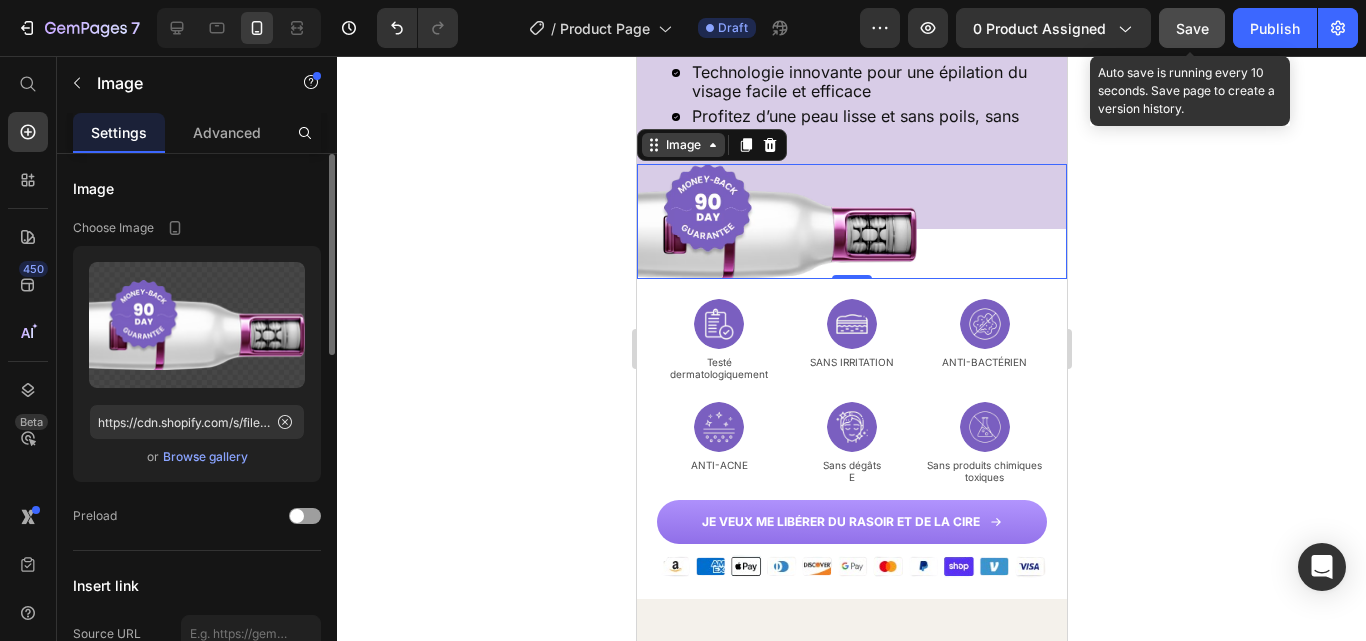 click 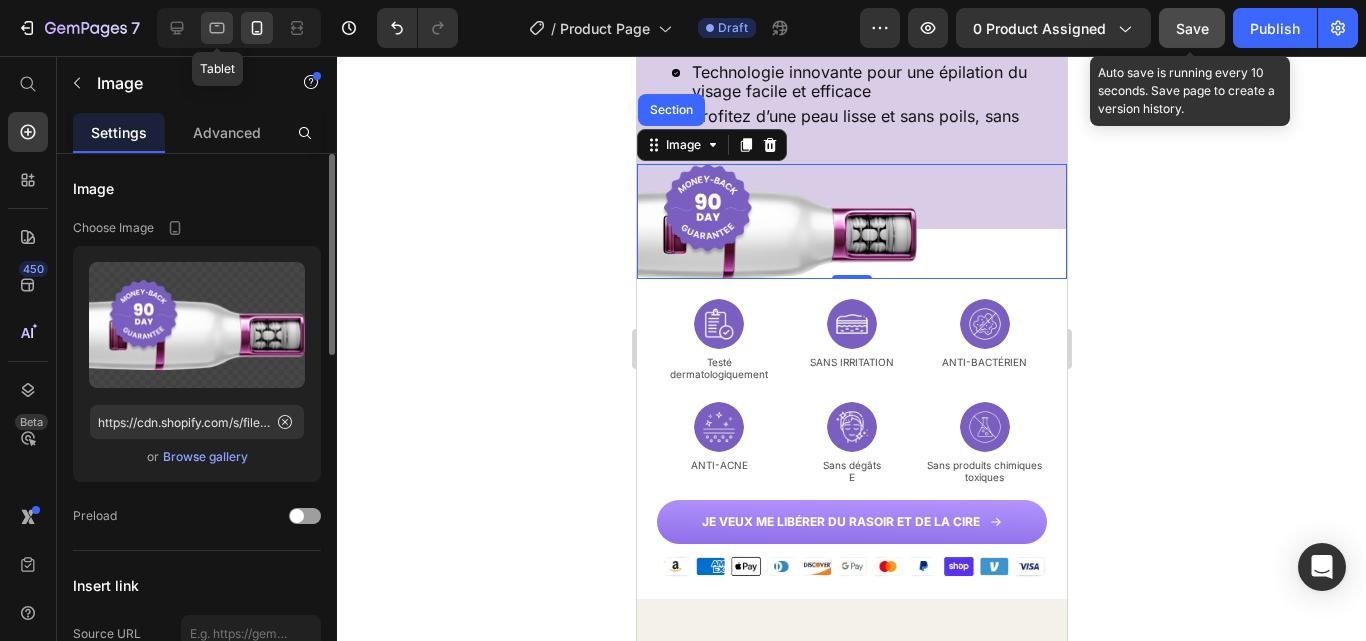 click 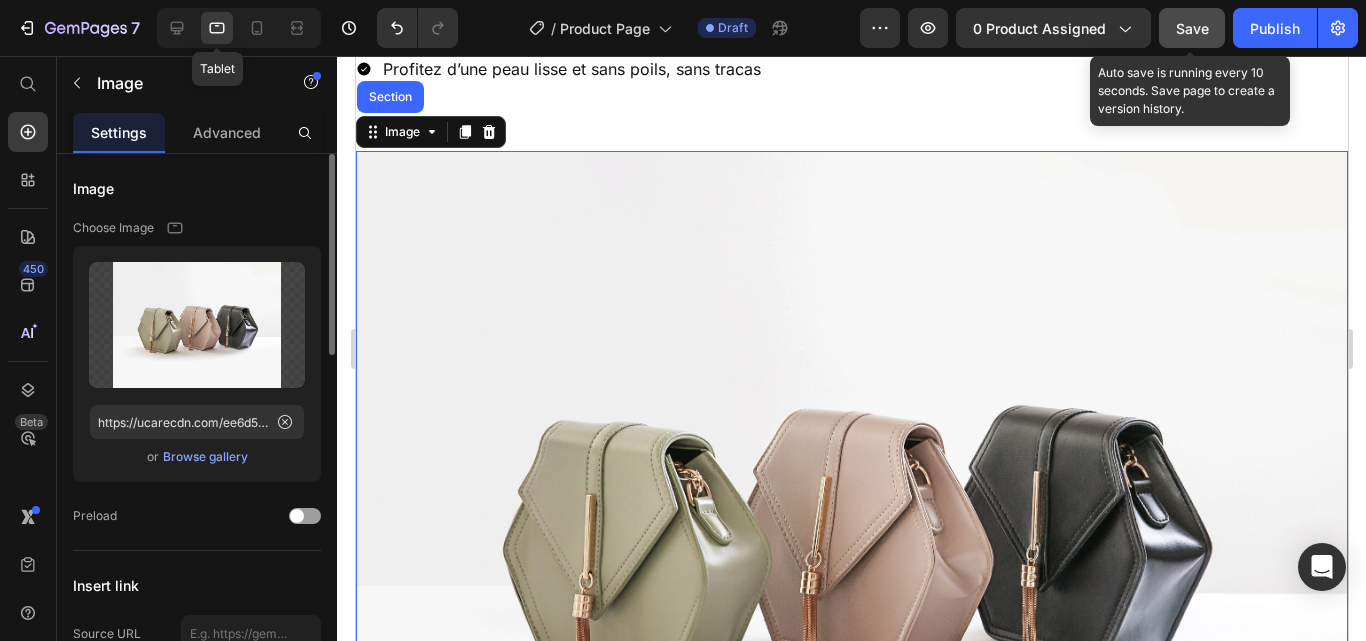 scroll, scrollTop: 3648, scrollLeft: 0, axis: vertical 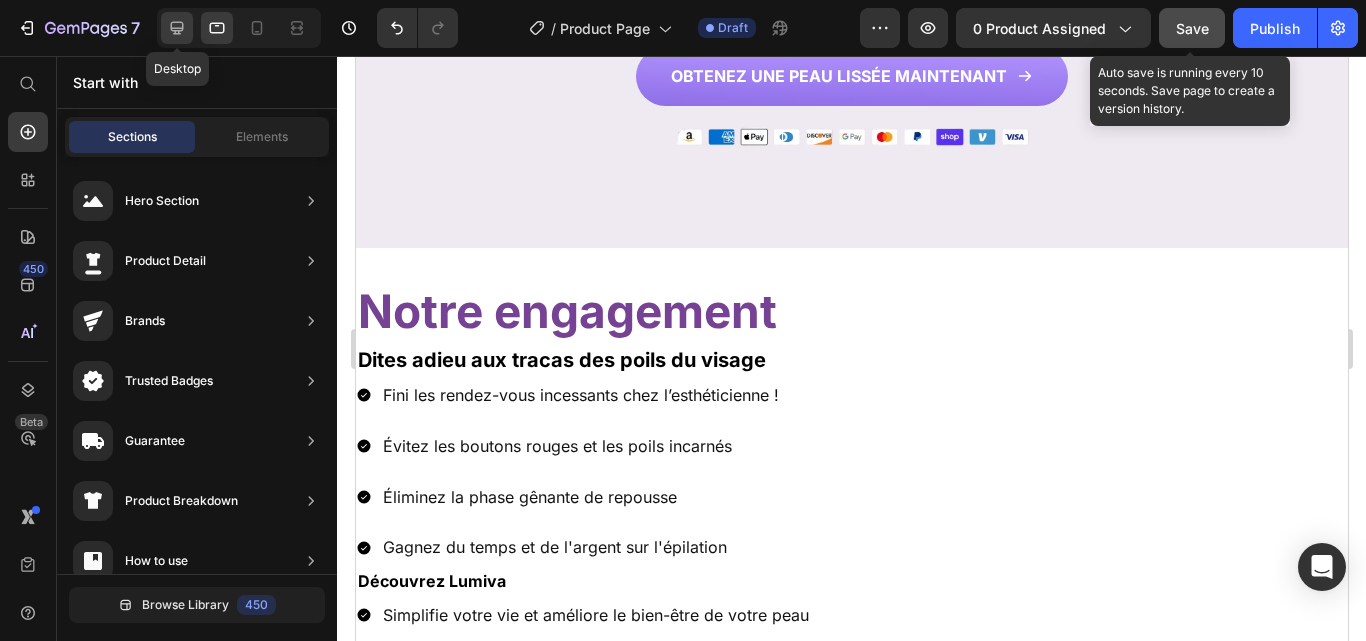 click 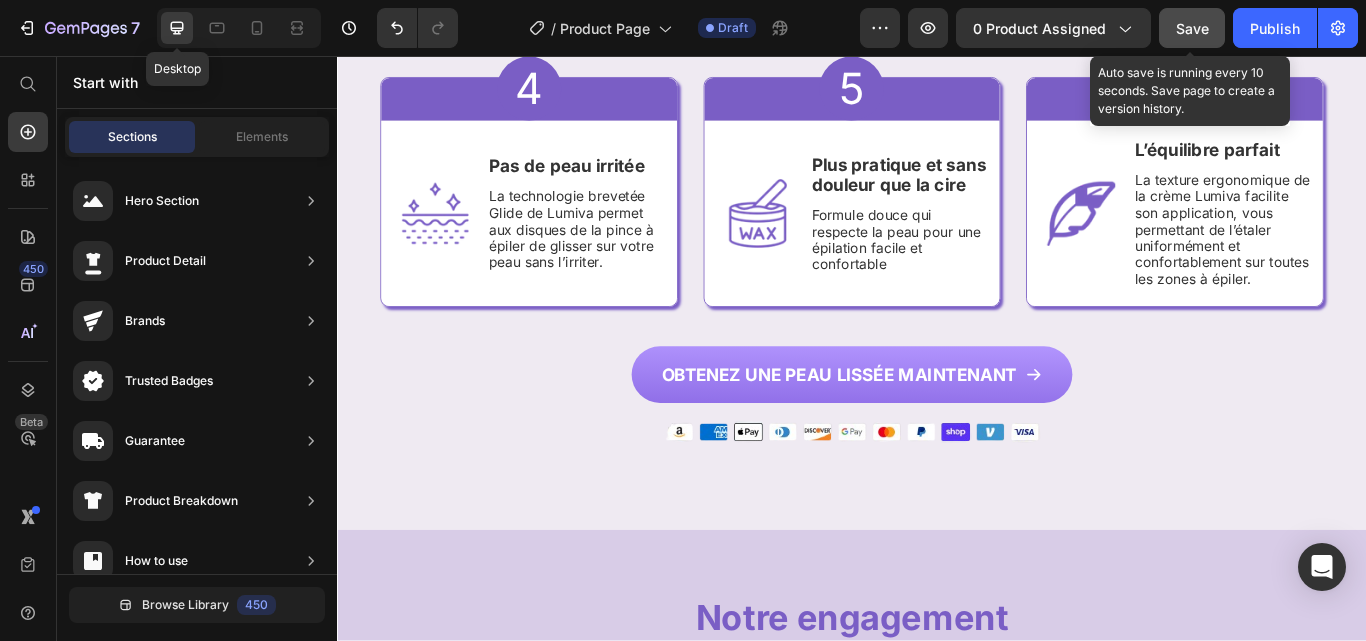 scroll, scrollTop: 4177, scrollLeft: 0, axis: vertical 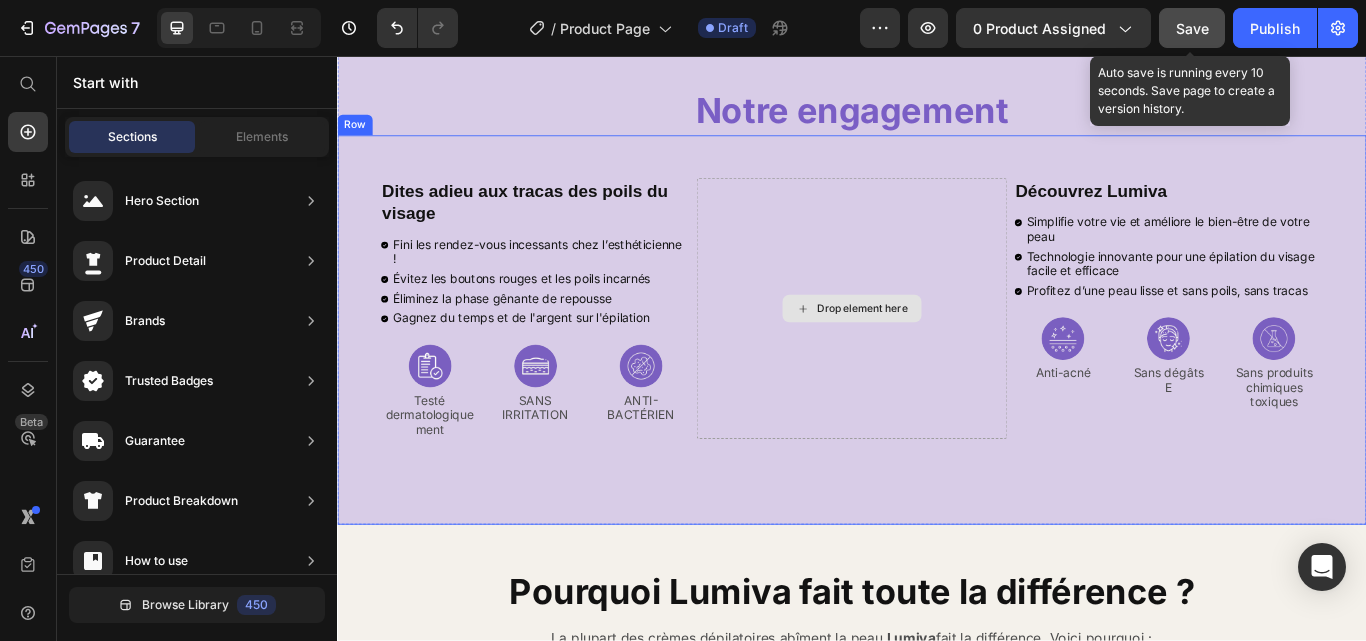 click on "Drop element here" at bounding box center (936, 350) 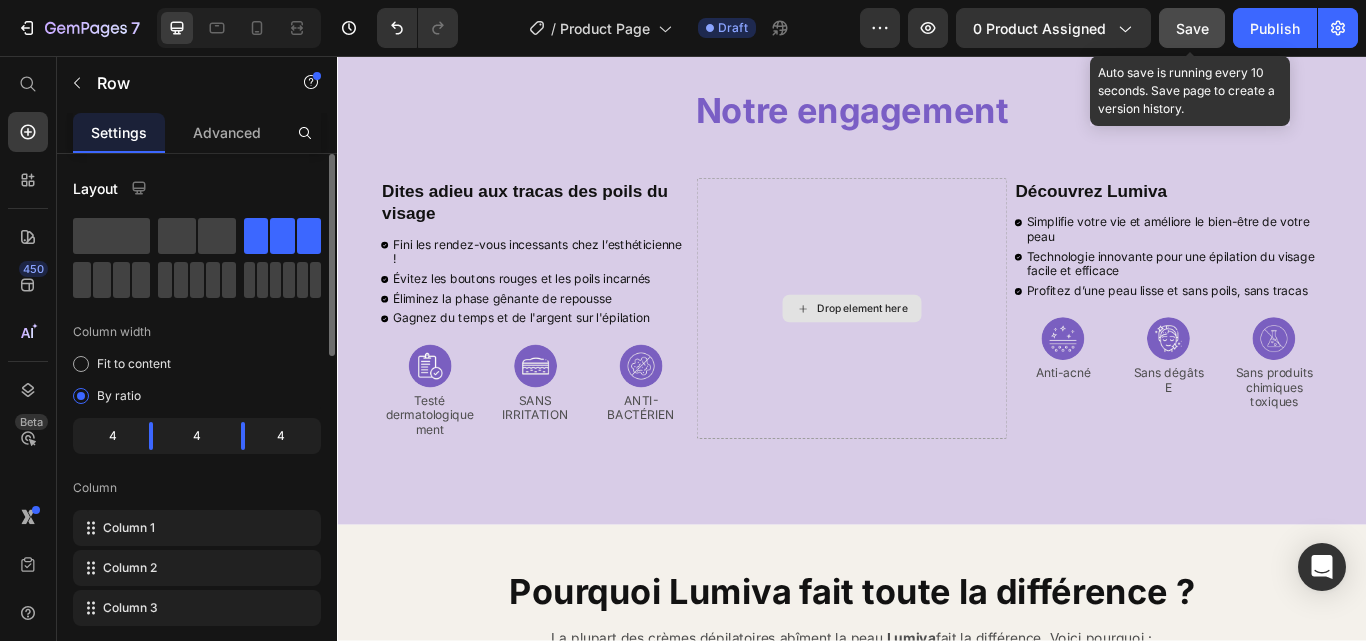 click on "Drop element here" at bounding box center (949, 351) 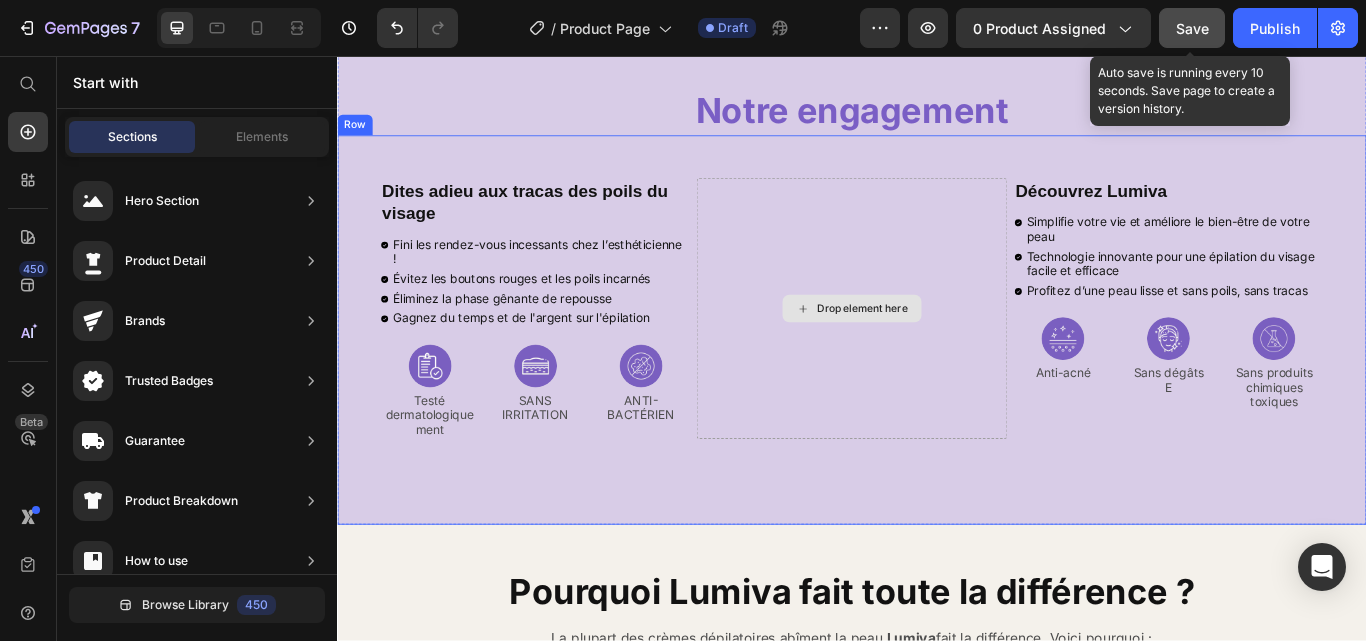 click on "Drop element here" at bounding box center (936, 350) 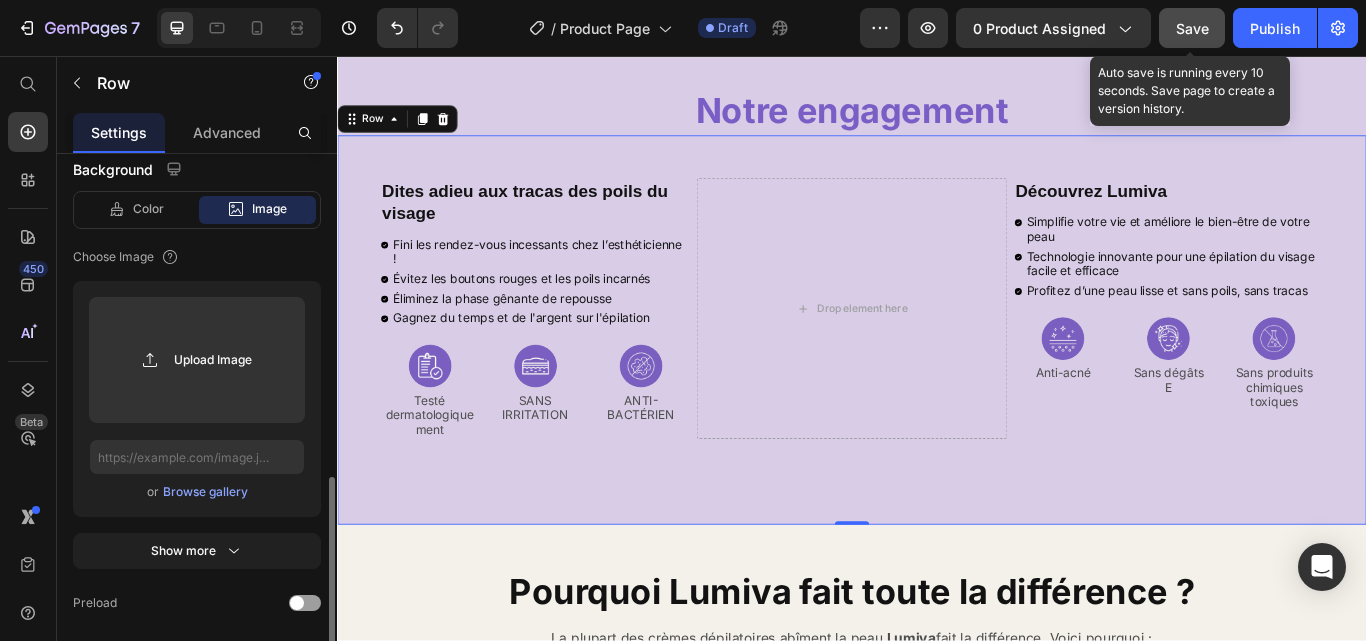 scroll, scrollTop: 882, scrollLeft: 0, axis: vertical 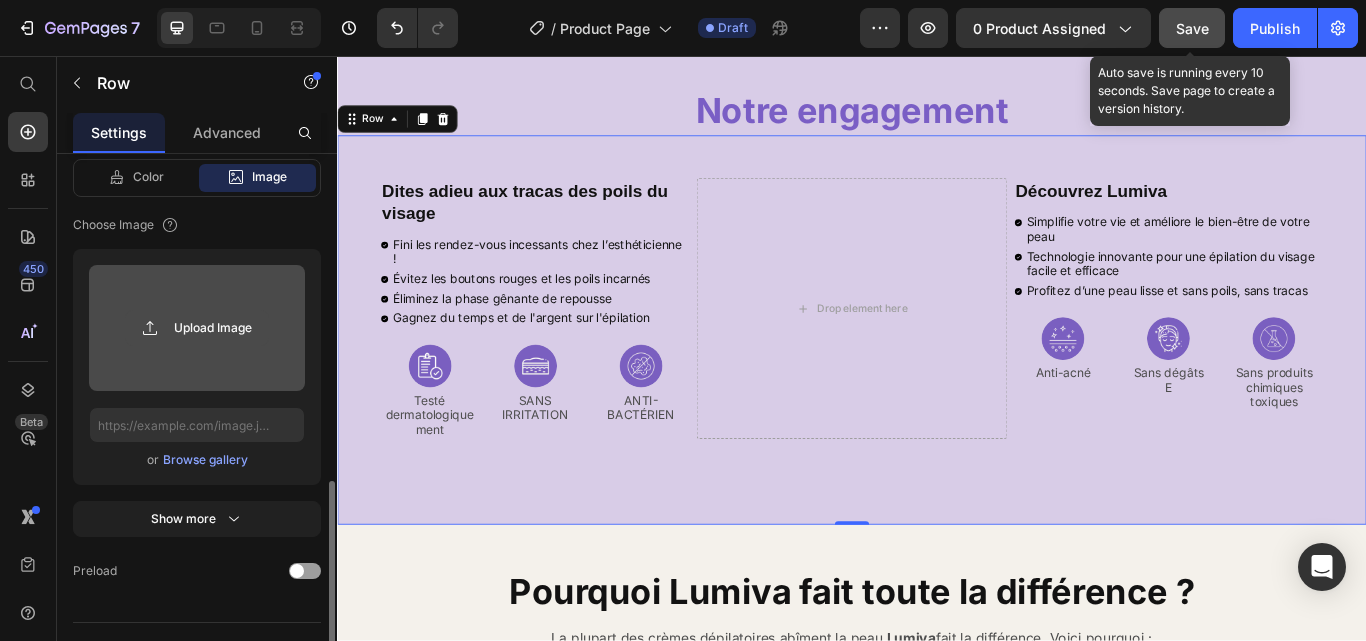 click 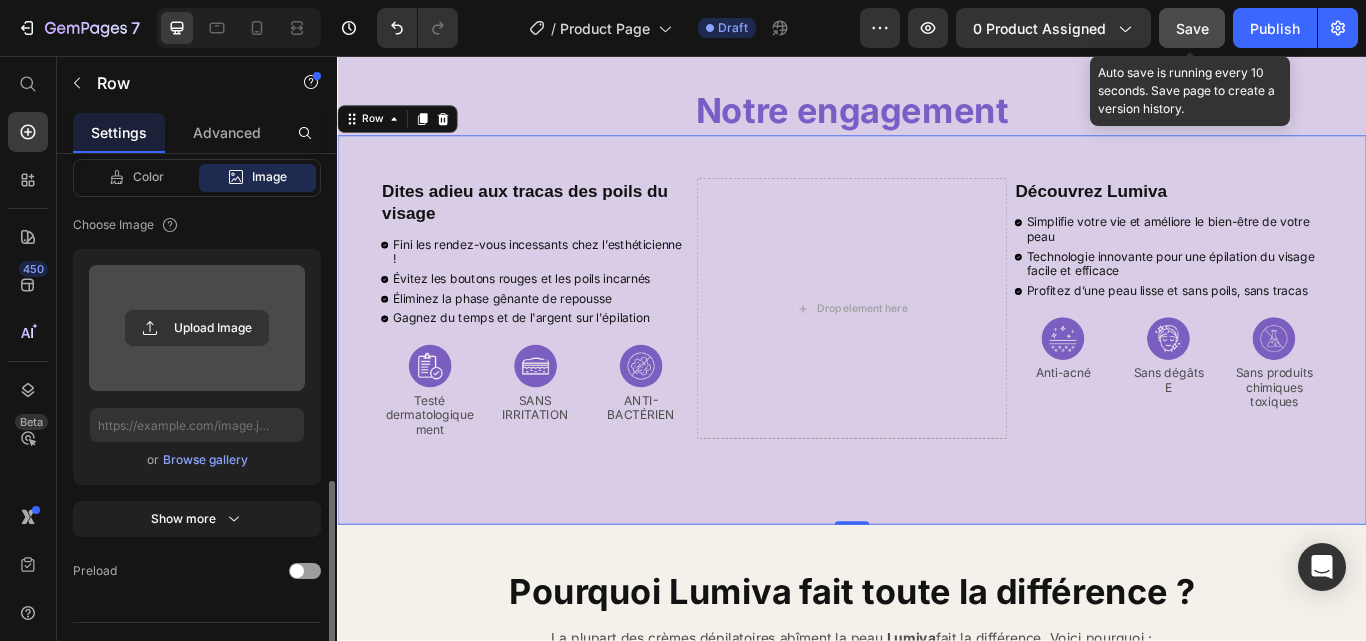 click at bounding box center (197, 328) 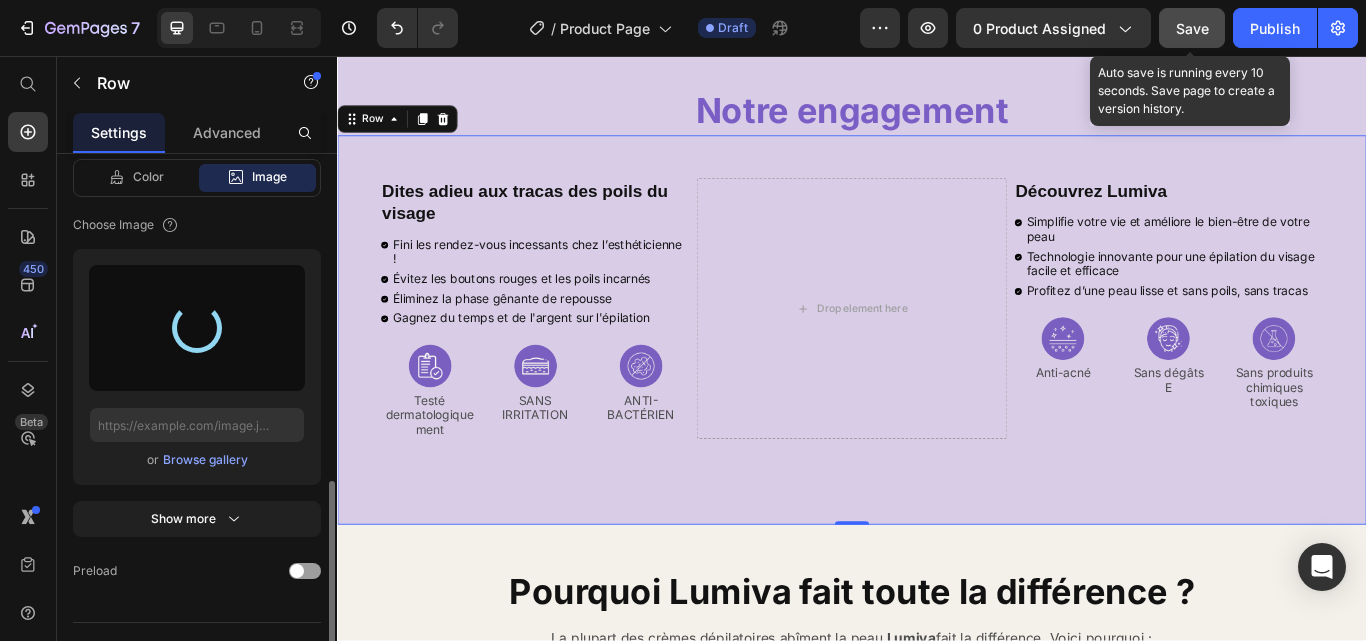 type on "https://cdn.shopify.com/s/files/1/0923/8927/8038/files/gempages_574662370995995492-38f479a3-ebdb-4b9f-9985-5ee8b48700e2.png" 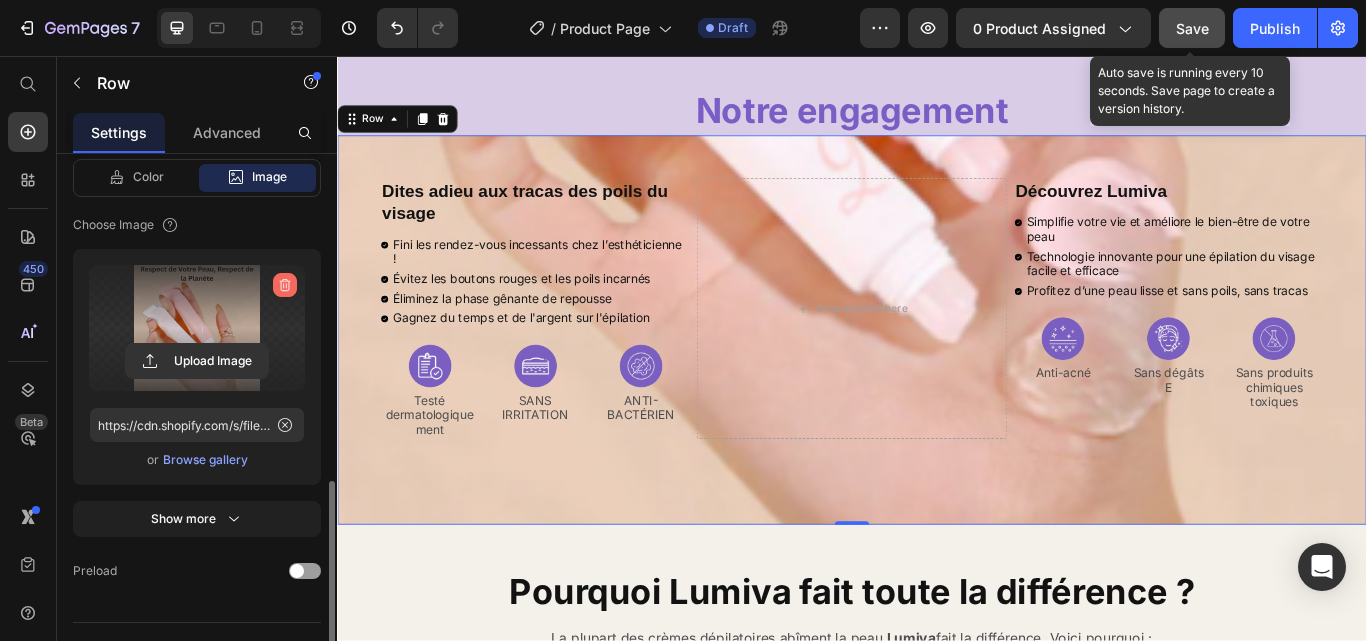 click 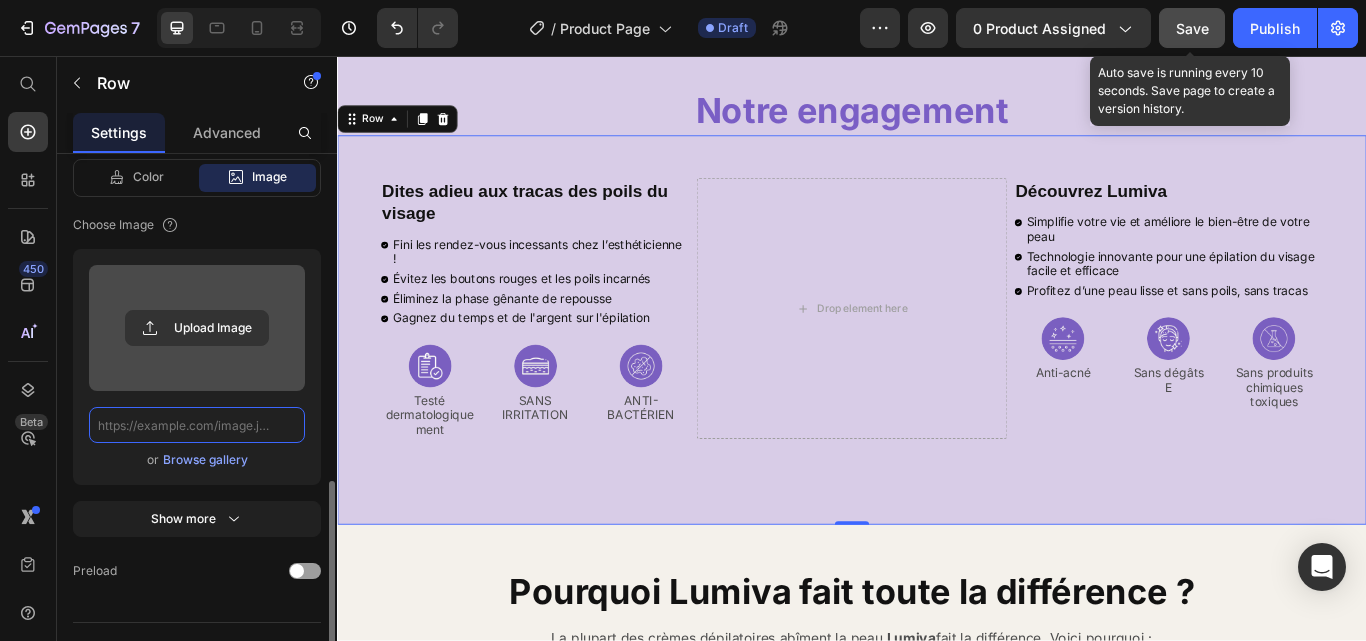 scroll, scrollTop: 0, scrollLeft: 0, axis: both 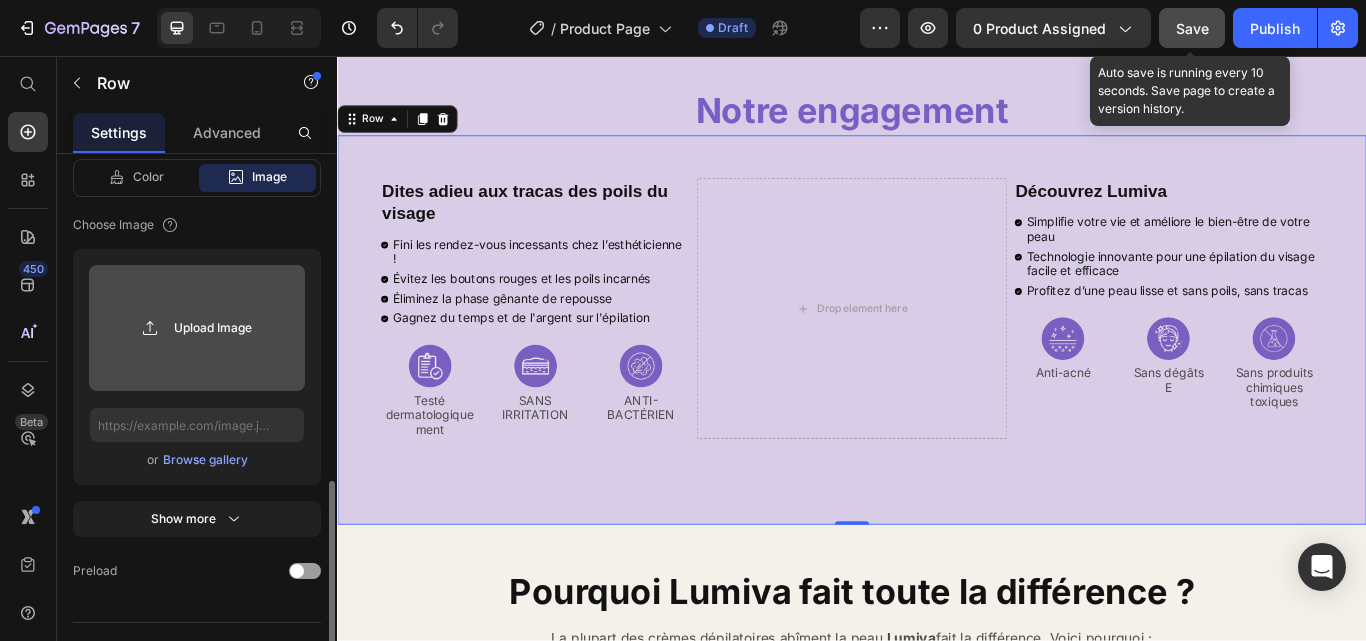 click 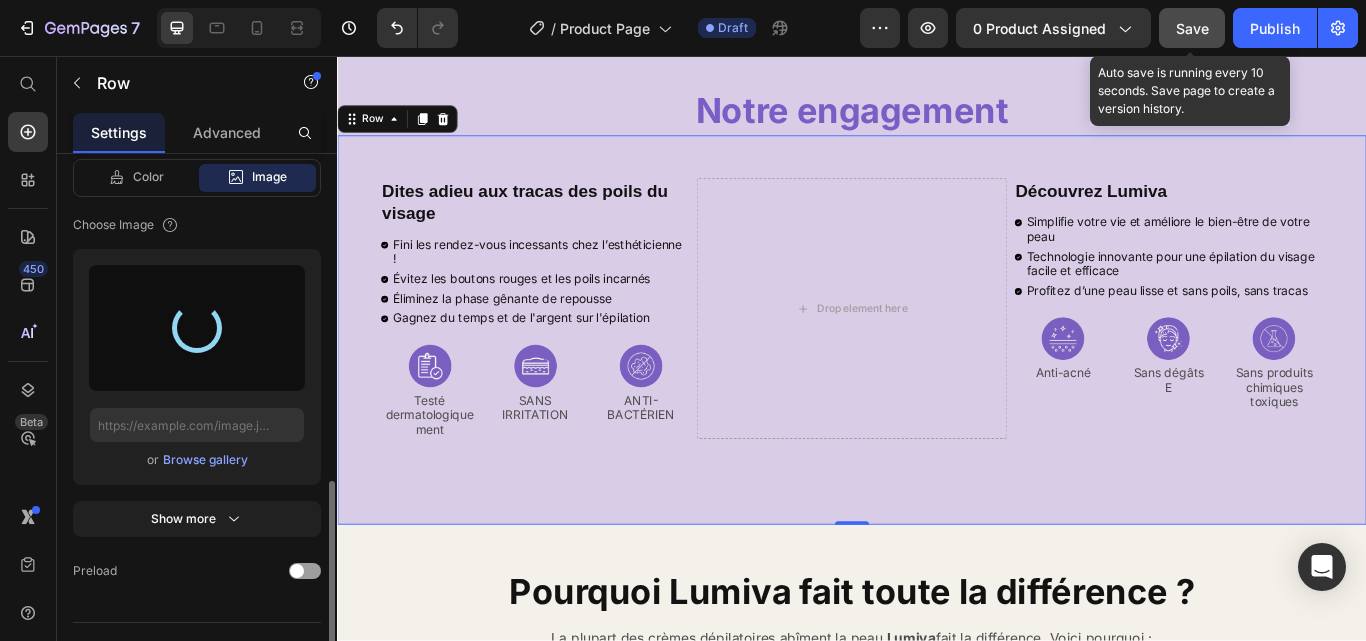 type on "https://cdn.shopify.com/s/files/1/0923/8927/8038/files/gempages_574662370995995492-0f6bf782-b016-4add-9294-2591650b6a73.jpg" 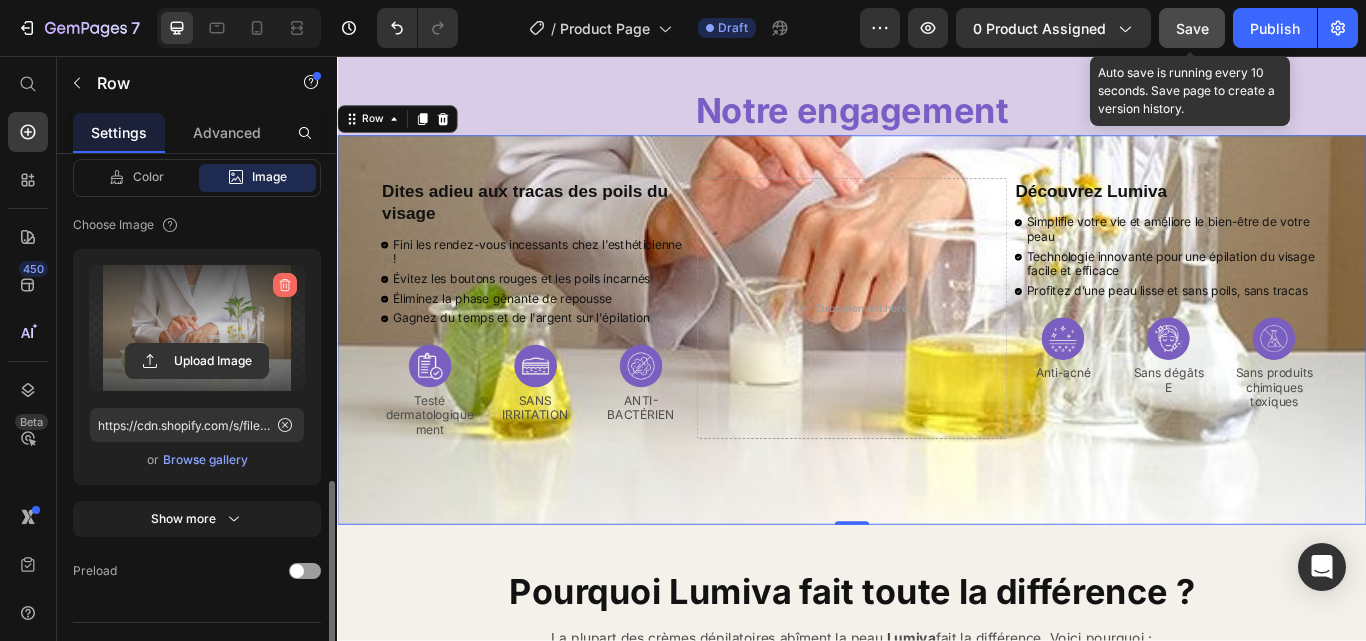 click 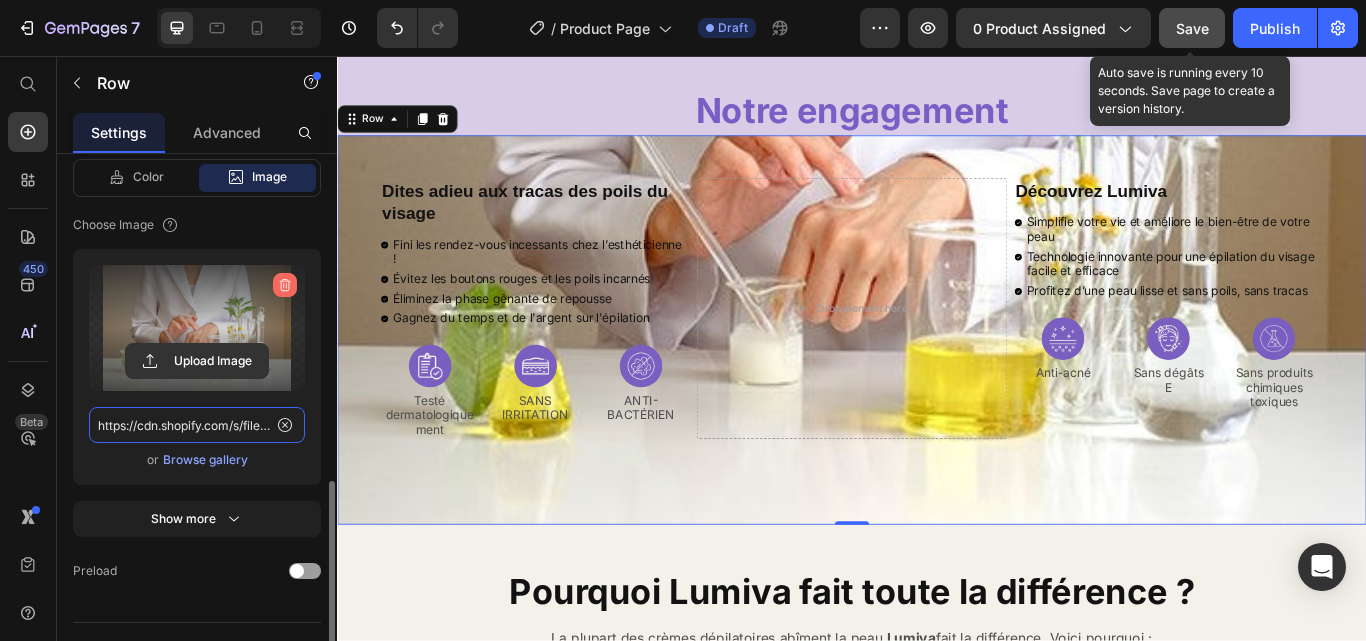type 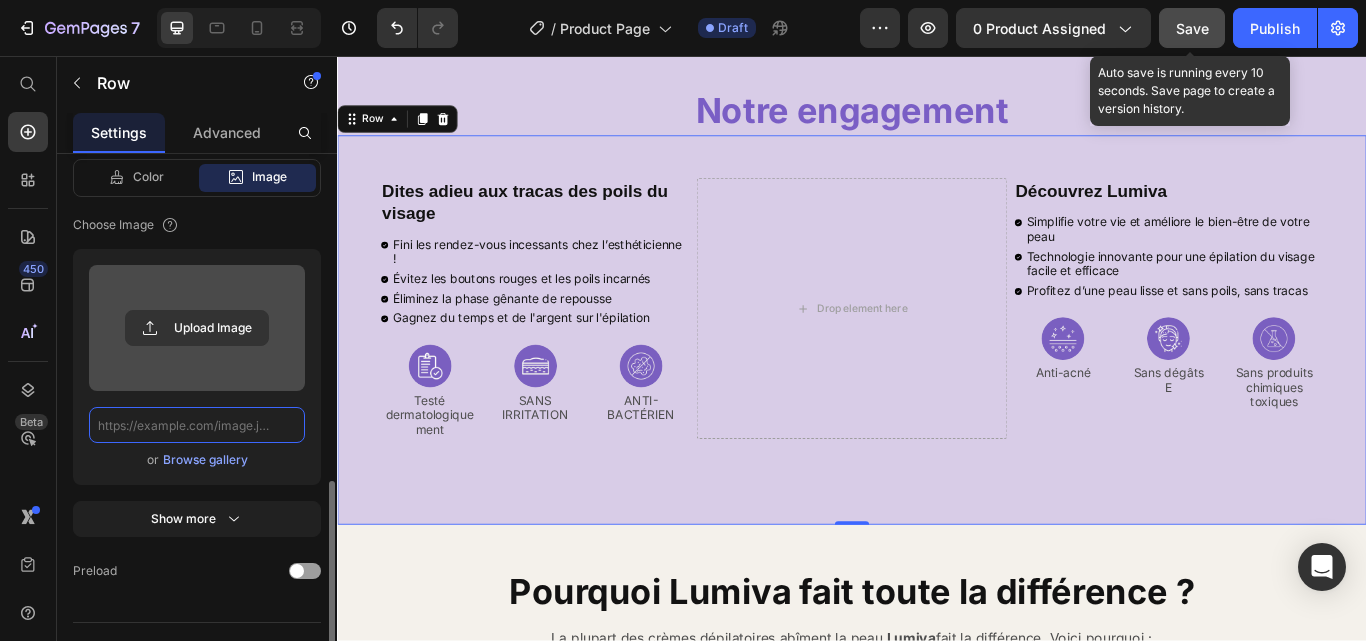 scroll, scrollTop: 0, scrollLeft: 0, axis: both 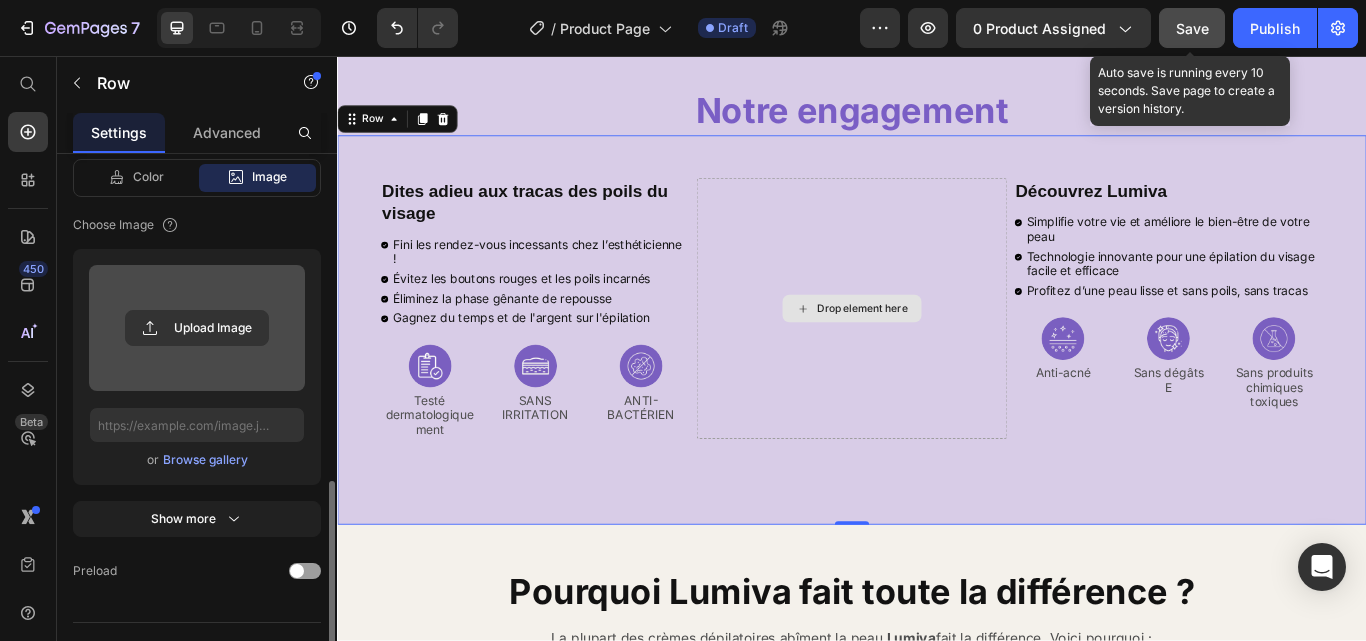 click on "Drop element here" at bounding box center [936, 350] 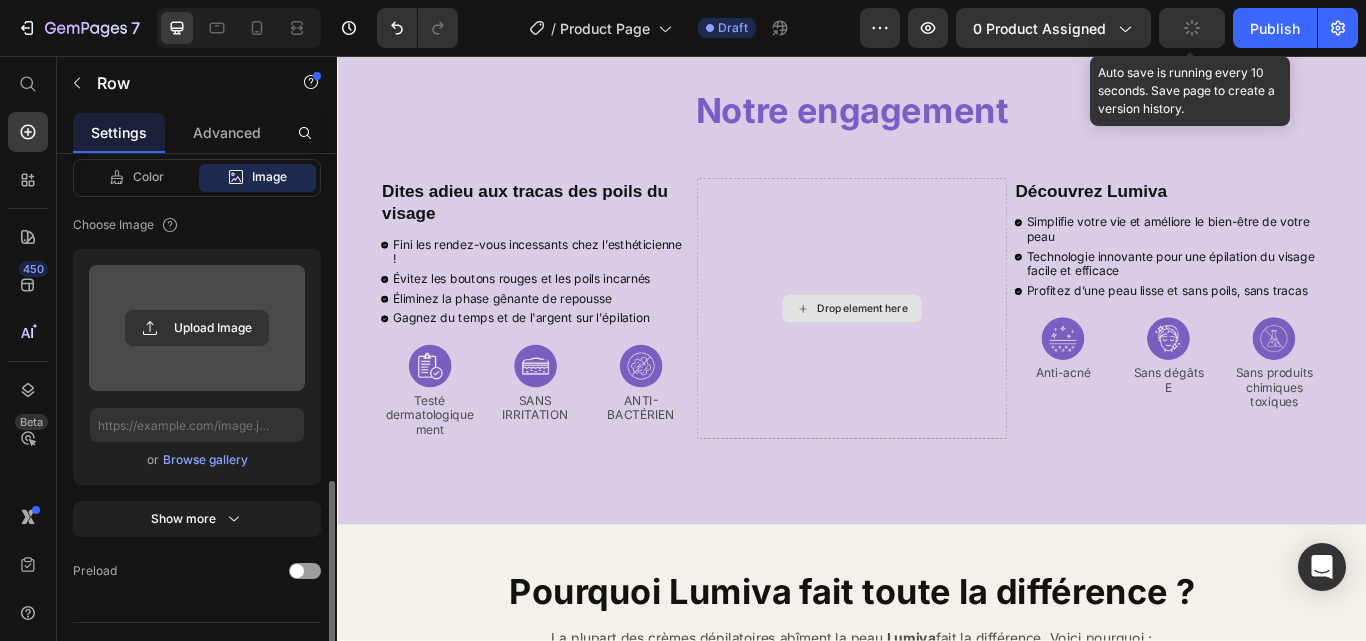 click on "Drop element here" at bounding box center (949, 351) 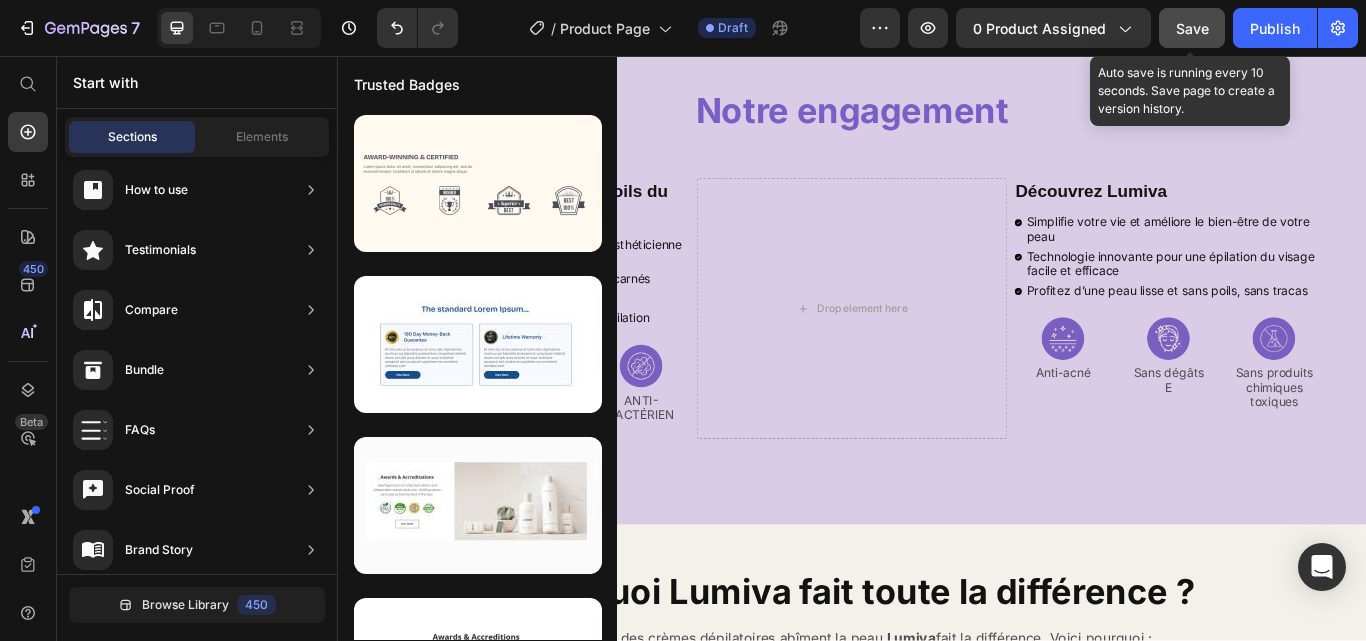 scroll, scrollTop: 0, scrollLeft: 0, axis: both 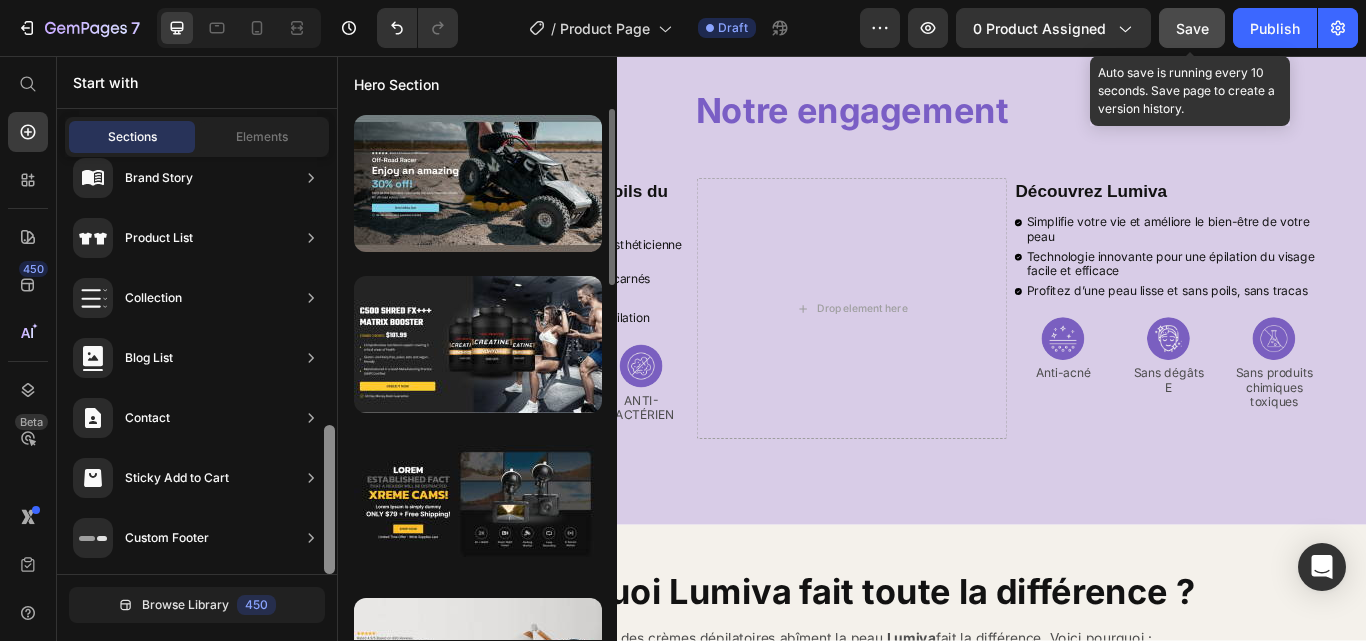 drag, startPoint x: 326, startPoint y: 278, endPoint x: 376, endPoint y: 575, distance: 301.17935 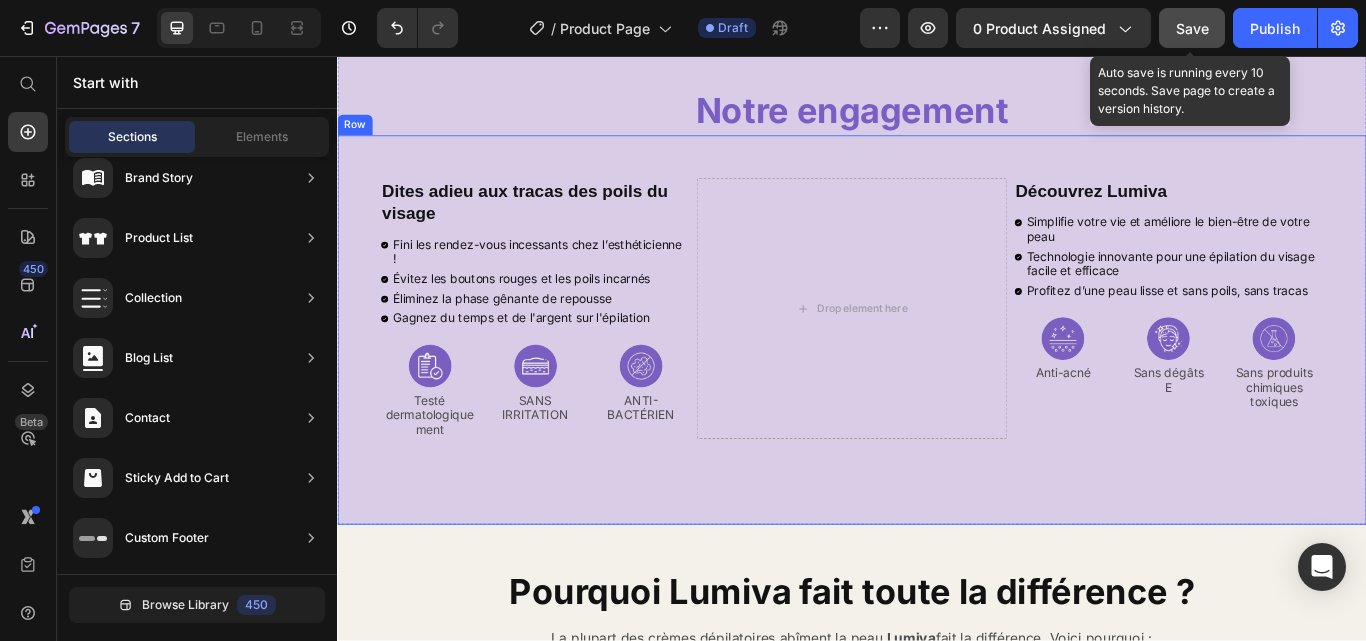 click on "Dites adieu aux tracas des poils du visage Heading Fini les rendez-vous incessants chez l’esthéticienne ! Évitez les boutons rouges et les poils incarnés Éliminez la phase gênante de repousse Gagnez du temps et de l'argent sur l'épilation Item List Image Testé dermatologiquement Text Block Image SANS IRRITATION Text Block Image ANTI-BACTÉRIEN Text Block Row
Drop element here Découvrez Lumiva Heading Simplifie votre vie et améliore le bien-être de votre peau Technologie innovante pour une épilation du visage facile et efficace Profitez d’une peau lisse et sans poils, sans tracas Item List Image Anti-acné Text Block Image Sans dégâts E Text Block Image Sans produits chimiques toxiques Text Block Row Row" at bounding box center (937, 375) 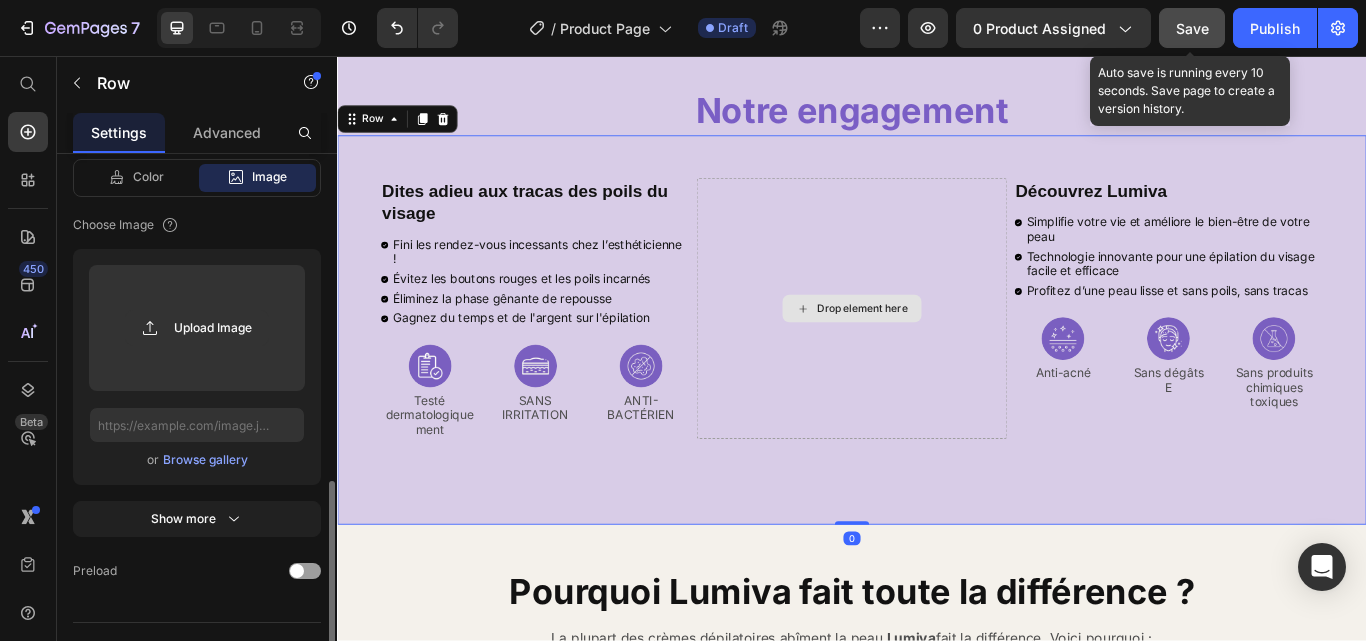 click on "Drop element here" at bounding box center [936, 350] 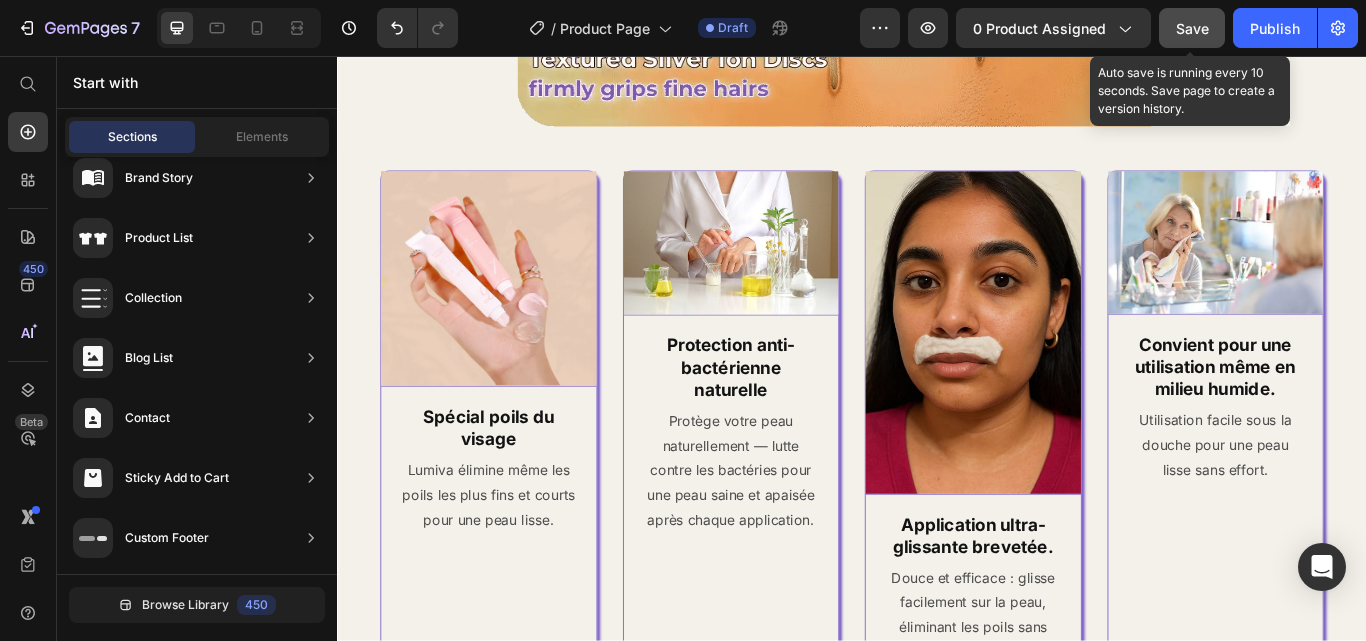 scroll, scrollTop: 4720, scrollLeft: 0, axis: vertical 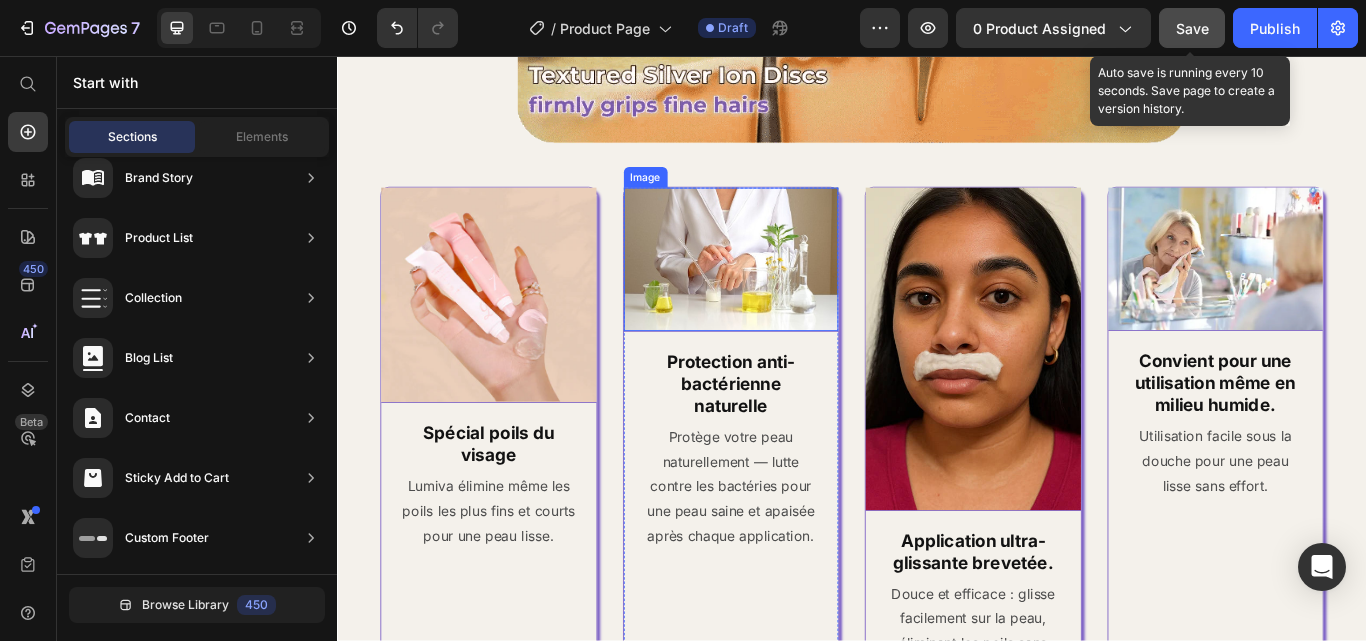 click at bounding box center (796, 293) 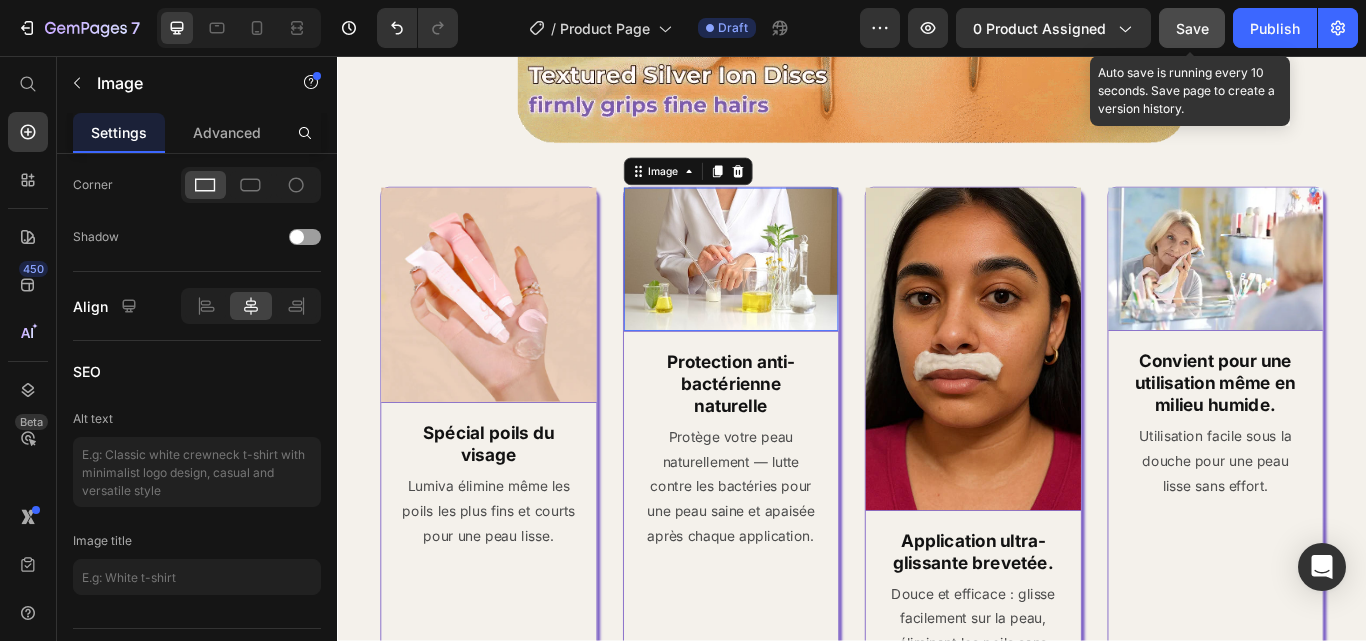 scroll, scrollTop: 0, scrollLeft: 0, axis: both 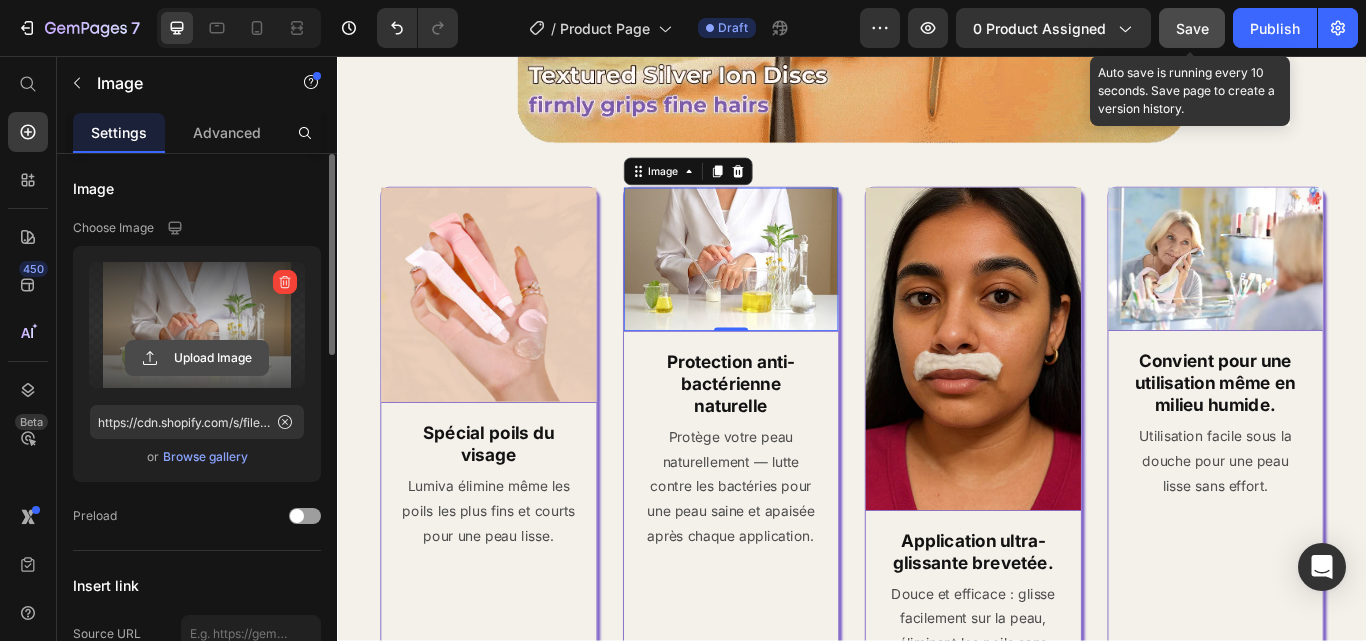 click 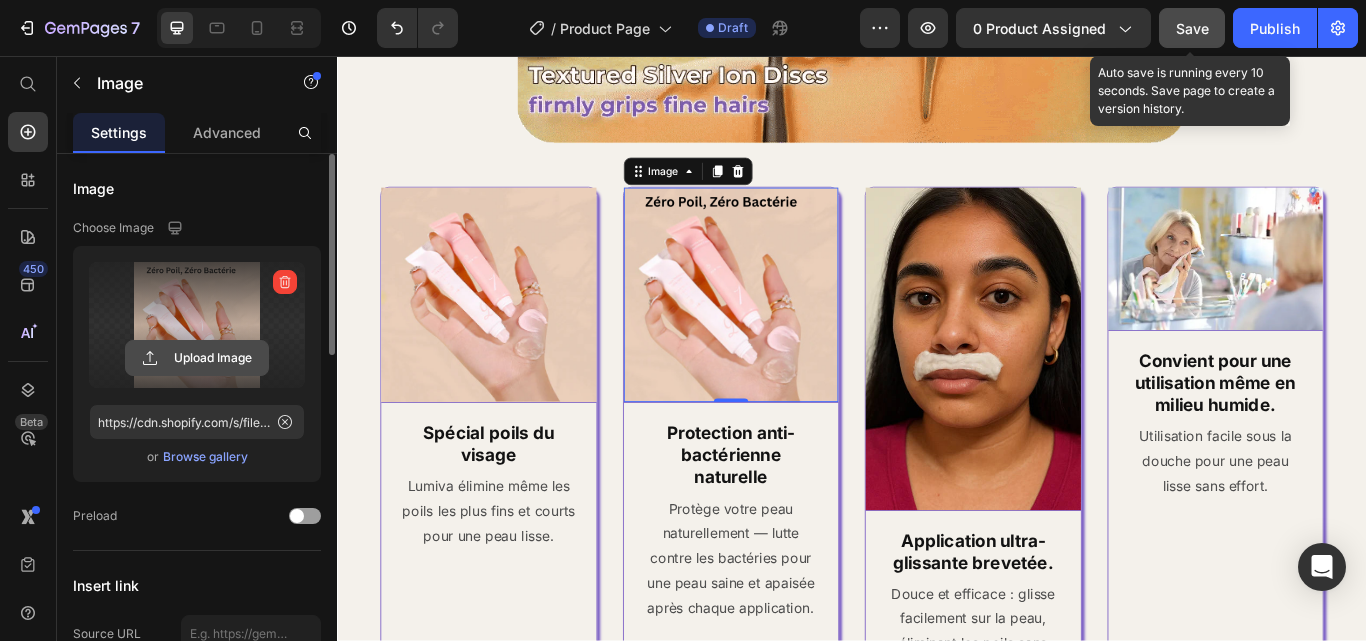 click 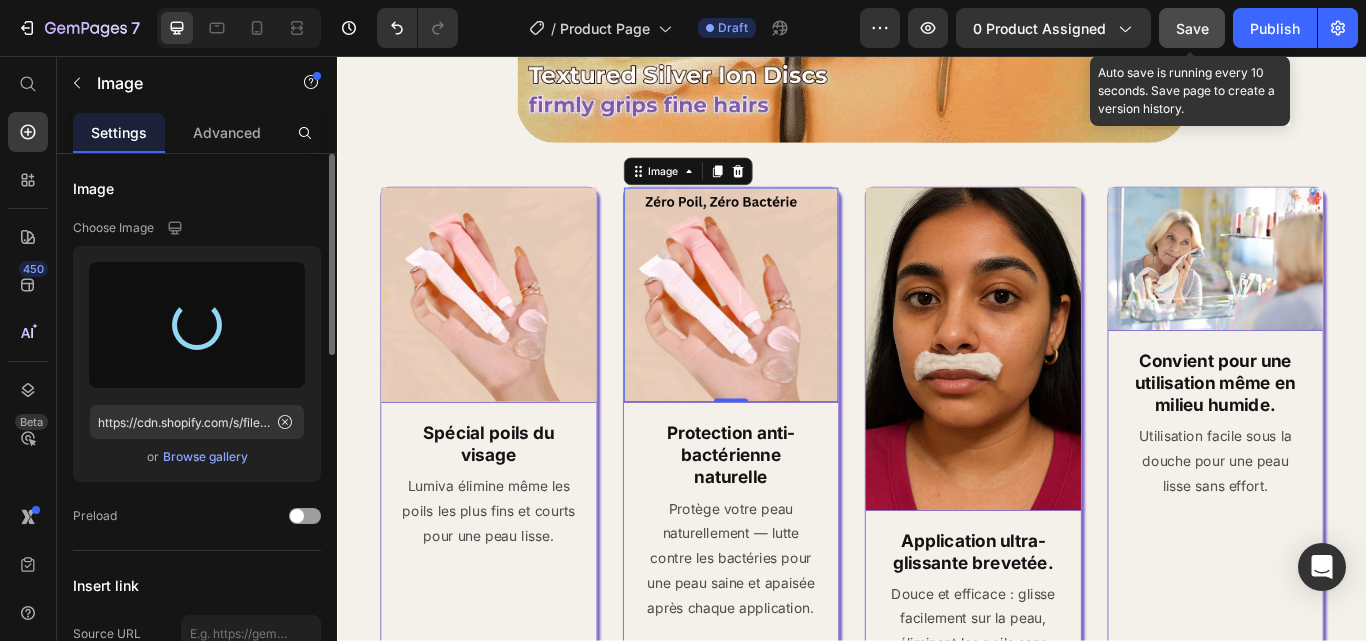 type on "https://cdn.shopify.com/s/files/1/0923/8927/8038/files/gempages_574662370995995492-e37a33fe-6676-4c51-9706-603b5131c2da.png" 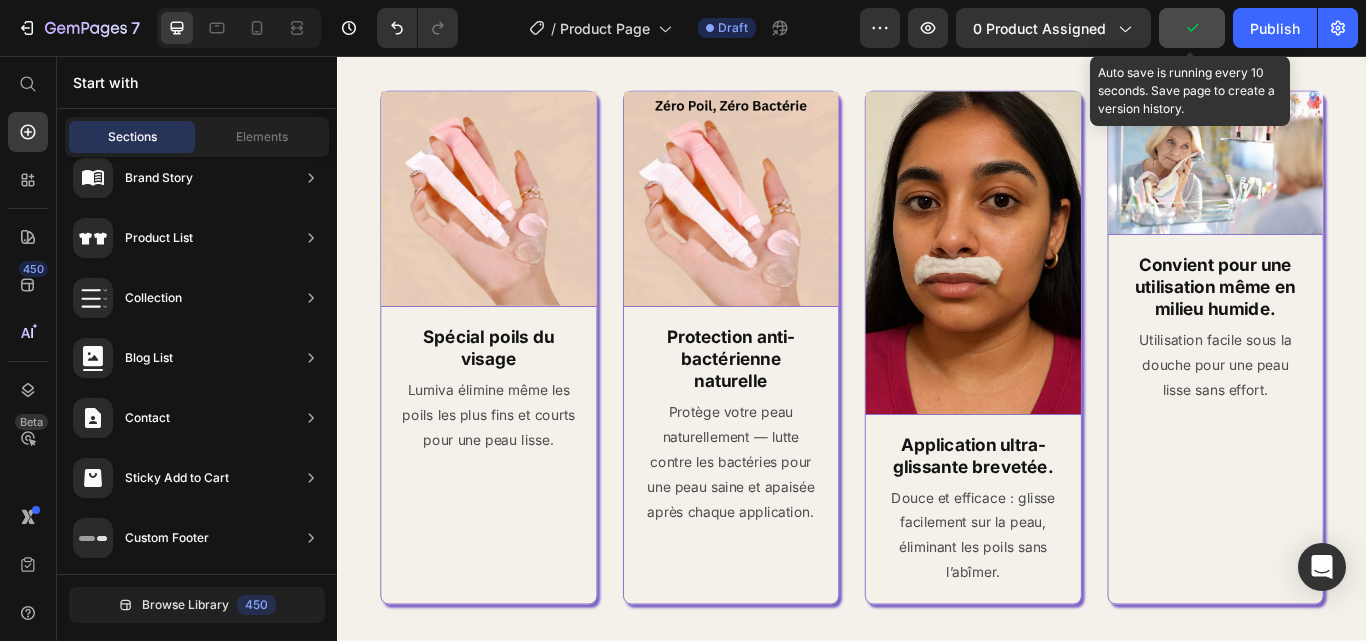 scroll, scrollTop: 4814, scrollLeft: 0, axis: vertical 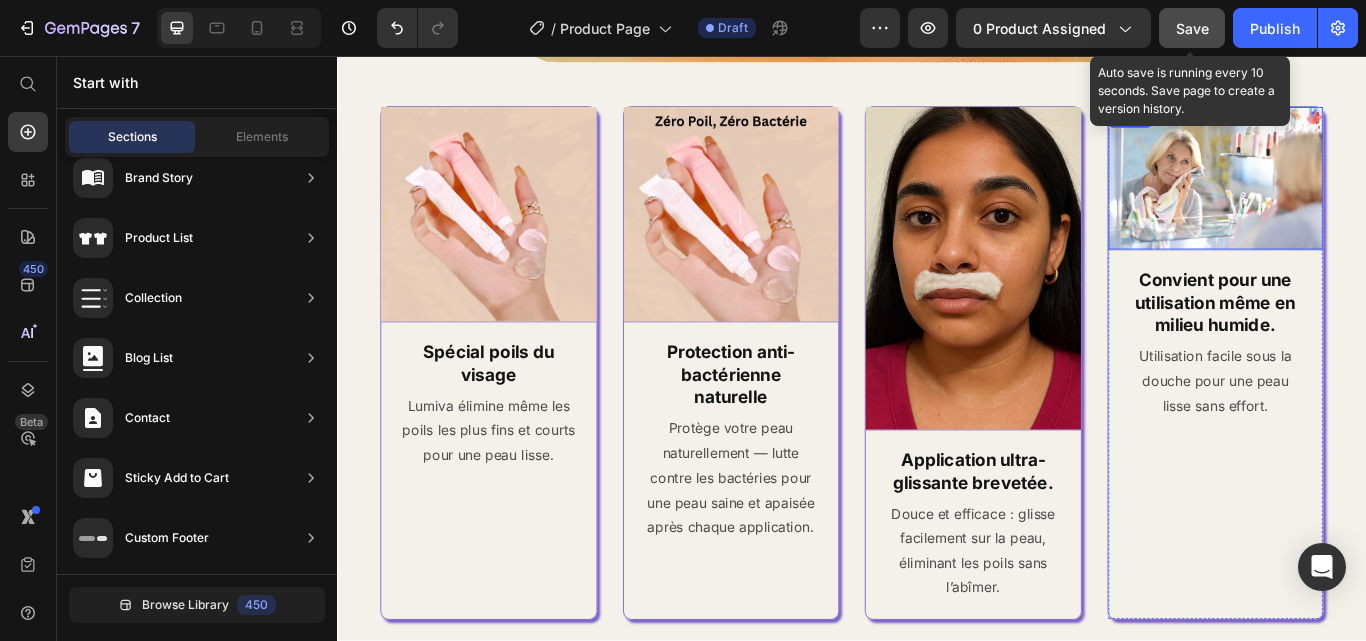 click at bounding box center (1361, 199) 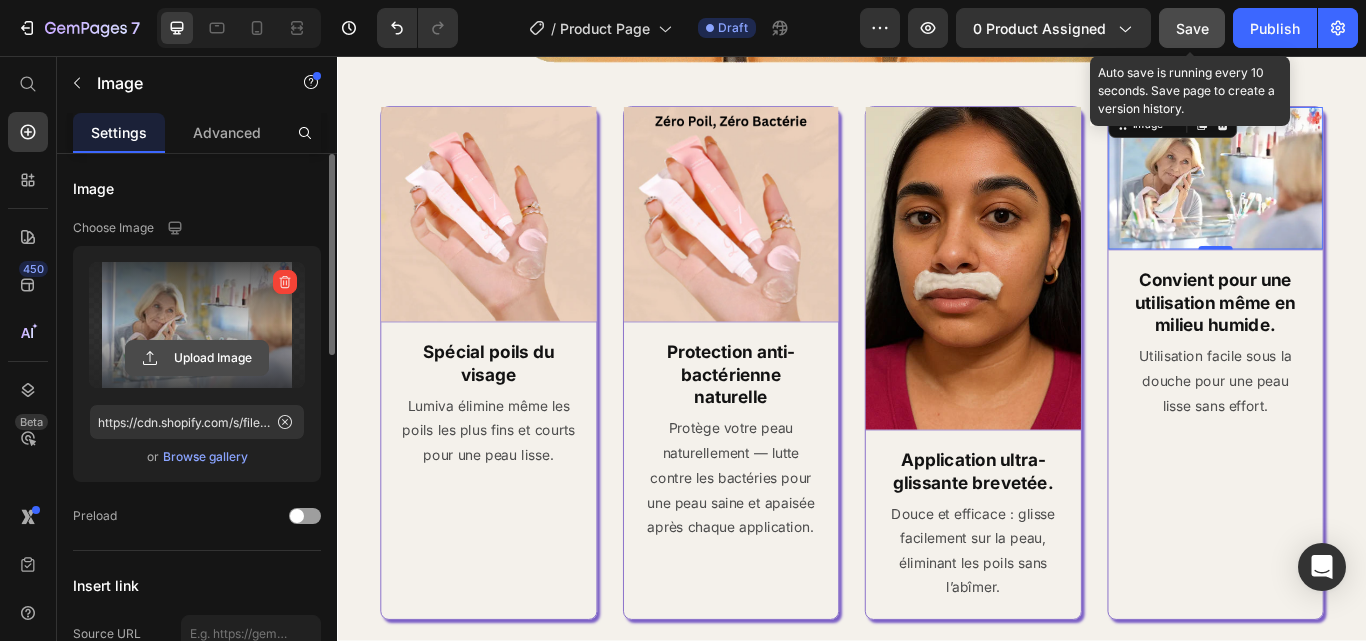 click 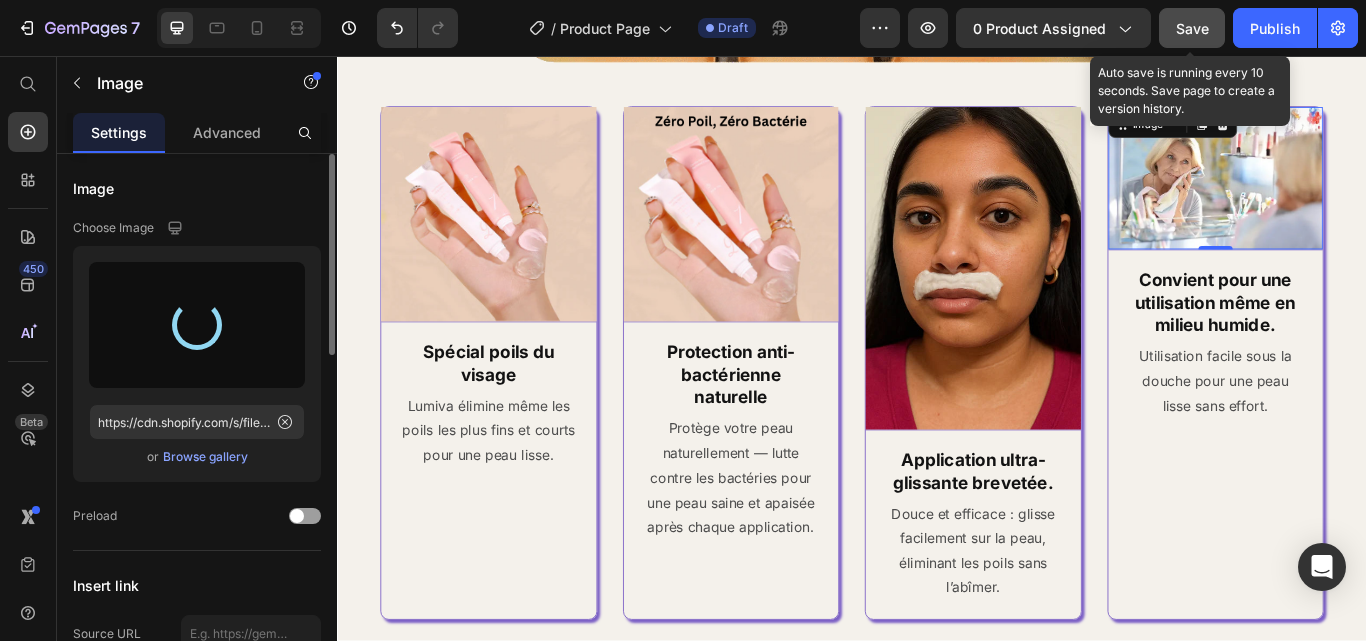 type on "https://cdn.shopify.com/s/files/1/0923/8927/8038/files/gempages_574662370995995492-2236b4cc-3c43-4f64-bd39-ad395dbf190f.png" 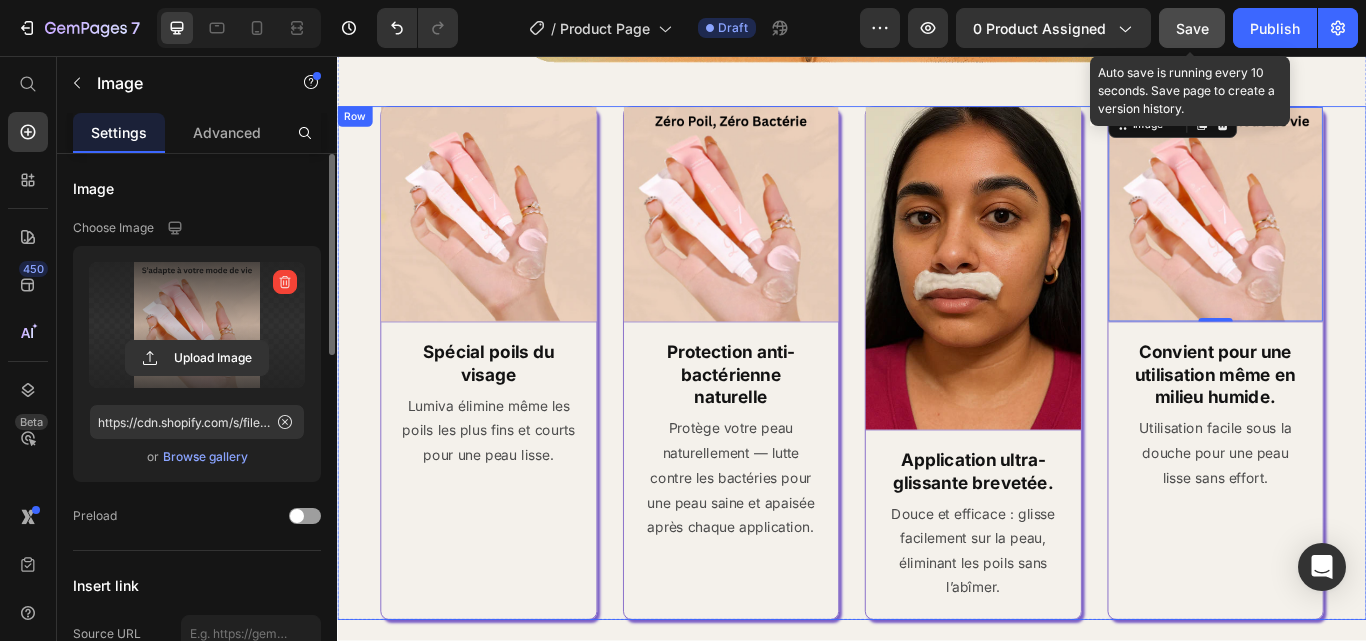 click on "Image Spécial poils du visage Heading Lumiva élimine même les poils les plus fins et courts pour une peau lisse. Text Block Row Row Image Protection anti-bactérienne naturelle Heading Protège votre peau naturellement — lutte contre les bactéries pour une peau saine et apaisée après chaque application.  Text Block Row Row Image Application ultra-glissante brevetée. Heading Douce et efficace : glisse facilement sur la peau, éliminant les poils sans l’abîmer. Text Block Row Row Image   0 Convient pour une utilisation même en milieu humide. Heading Utilisation facile sous la douche pour une peau lisse sans effort. Text Block Row Row Row" at bounding box center (937, 414) 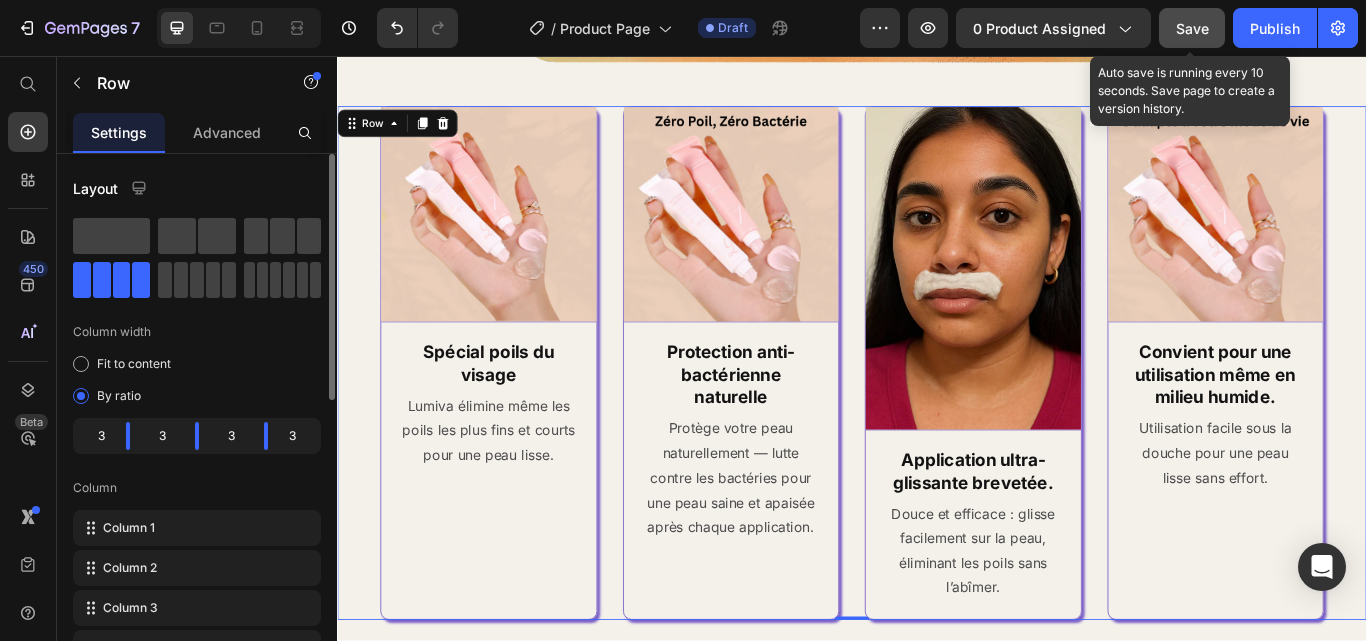 click on "Save" at bounding box center [1192, 28] 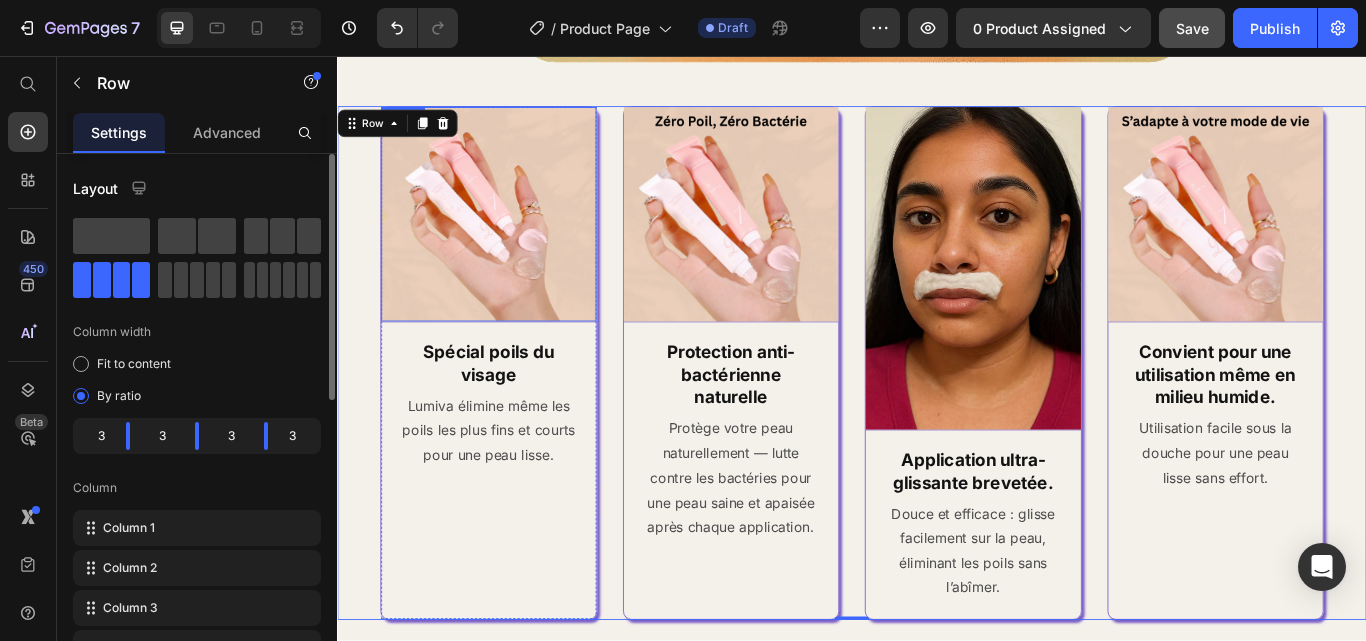 click at bounding box center [513, 241] 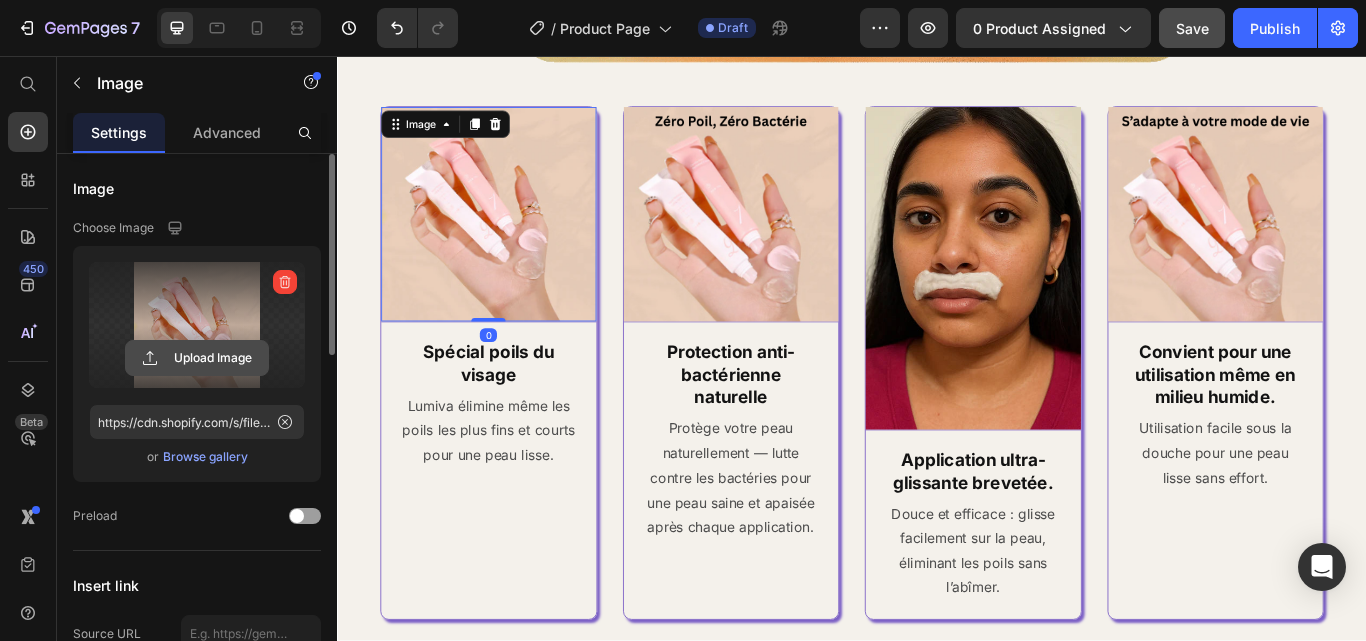 click 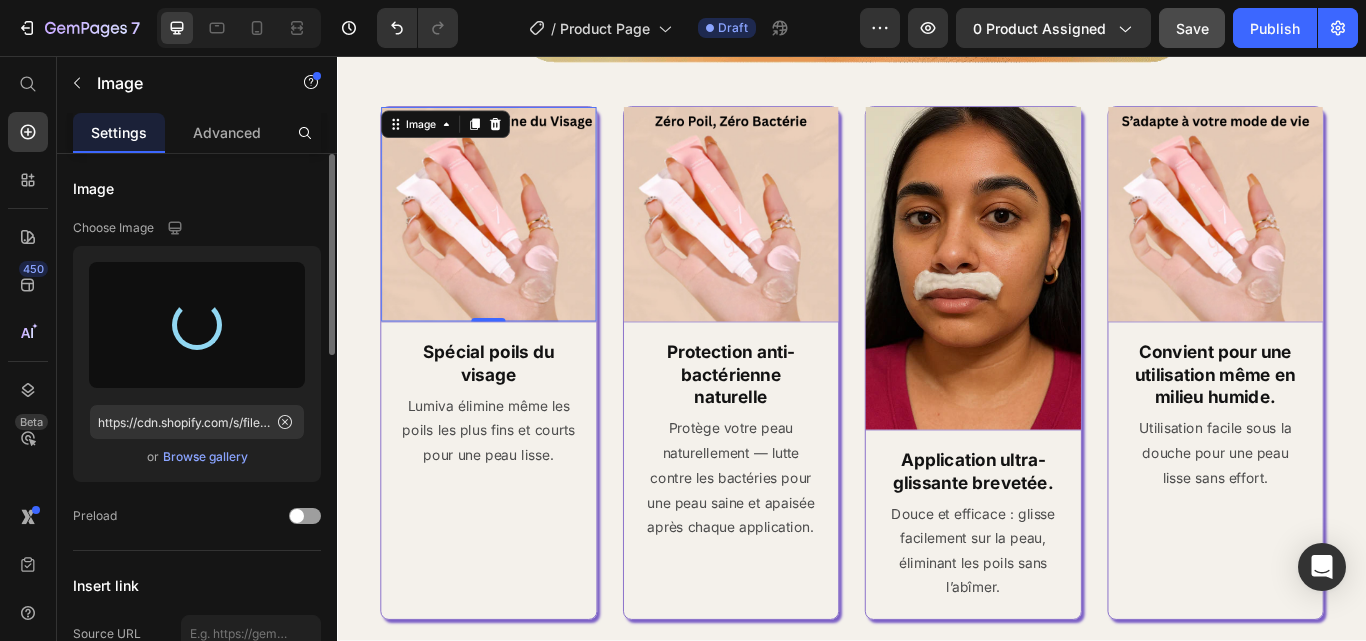 type on "https://cdn.shopify.com/s/files/1/0923/8927/8038/files/gempages_574662370995995492-146a4df6-24c8-474a-8e9b-b29aacd75e5e.png" 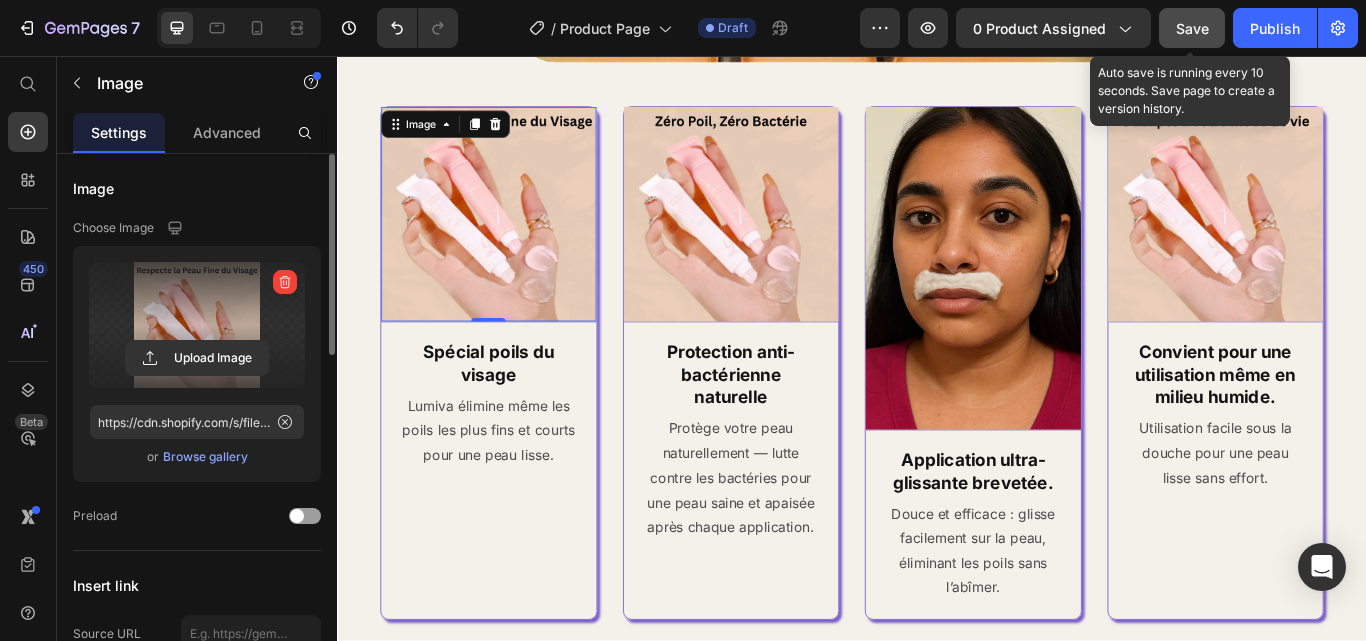 click on "Save" 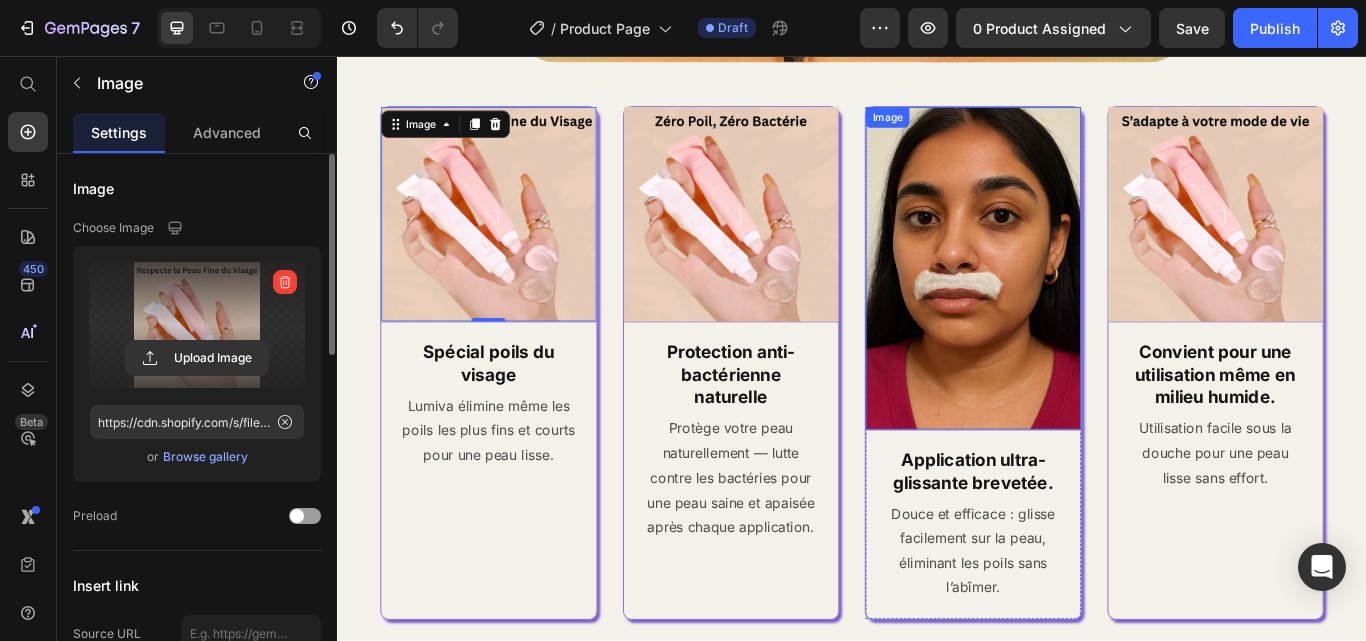 click at bounding box center [1078, 304] 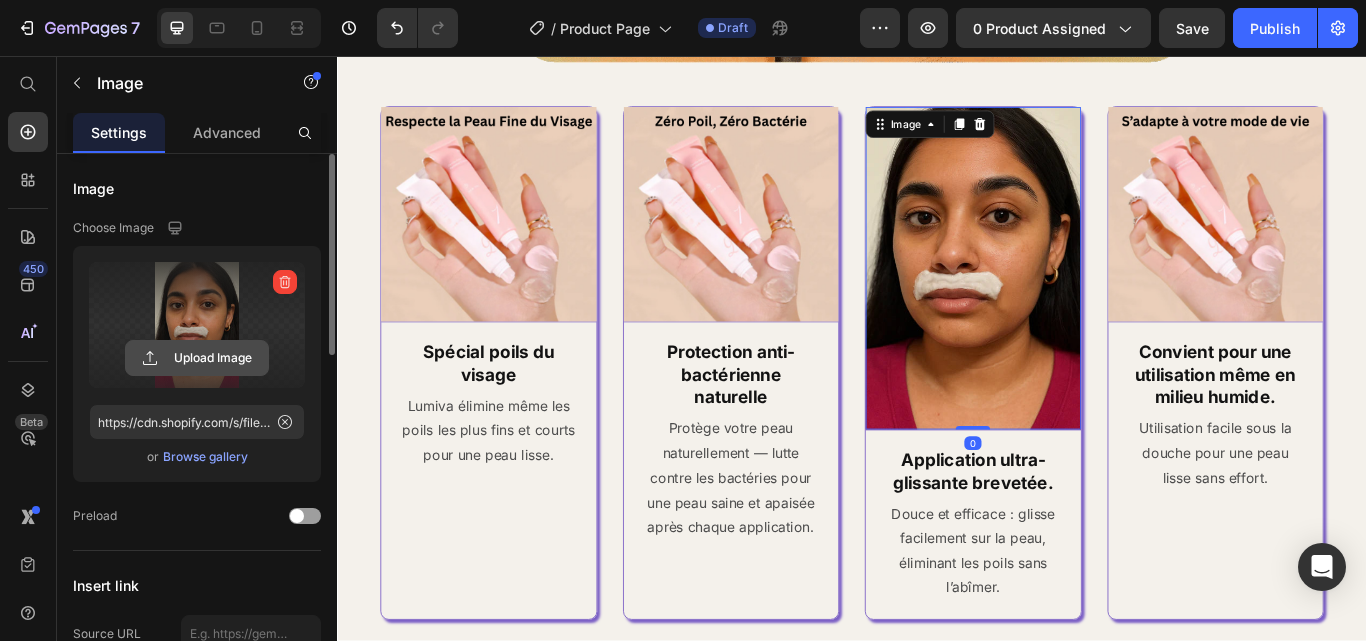 click 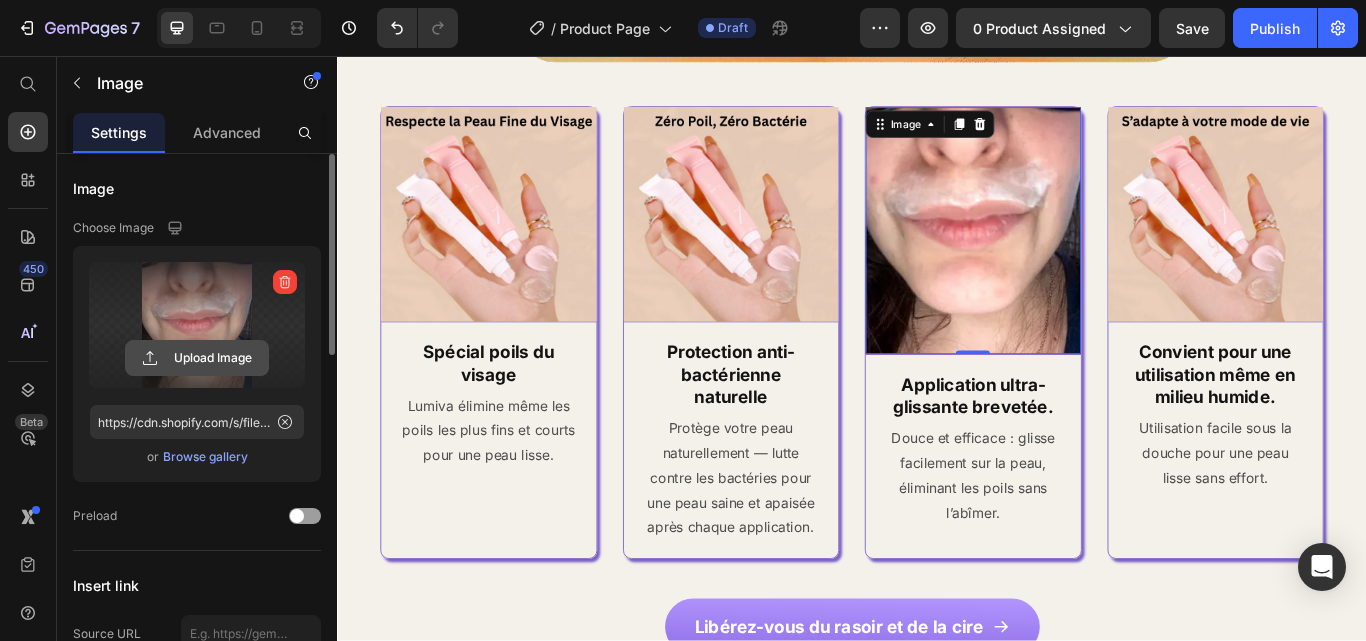 click 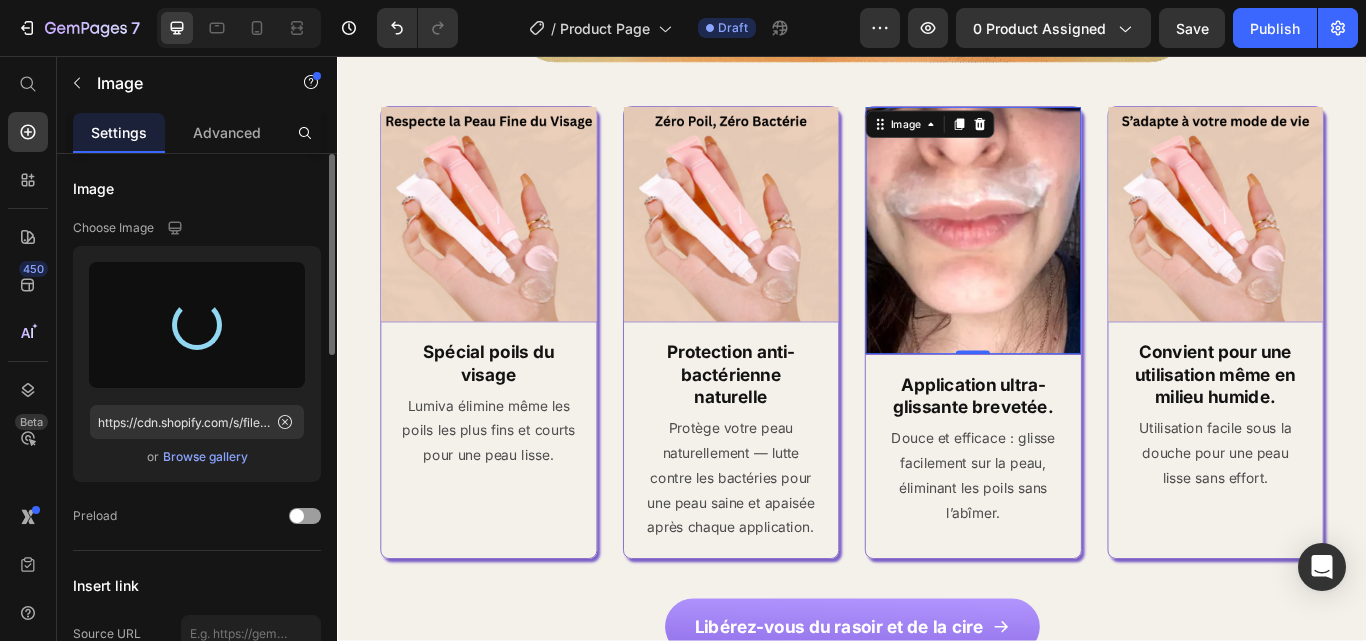 type on "https://cdn.shopify.com/s/files/1/0923/8927/8038/files/gempages_574662370995995492-996936b7-f45a-40c8-9a4f-345d65d56595.webp" 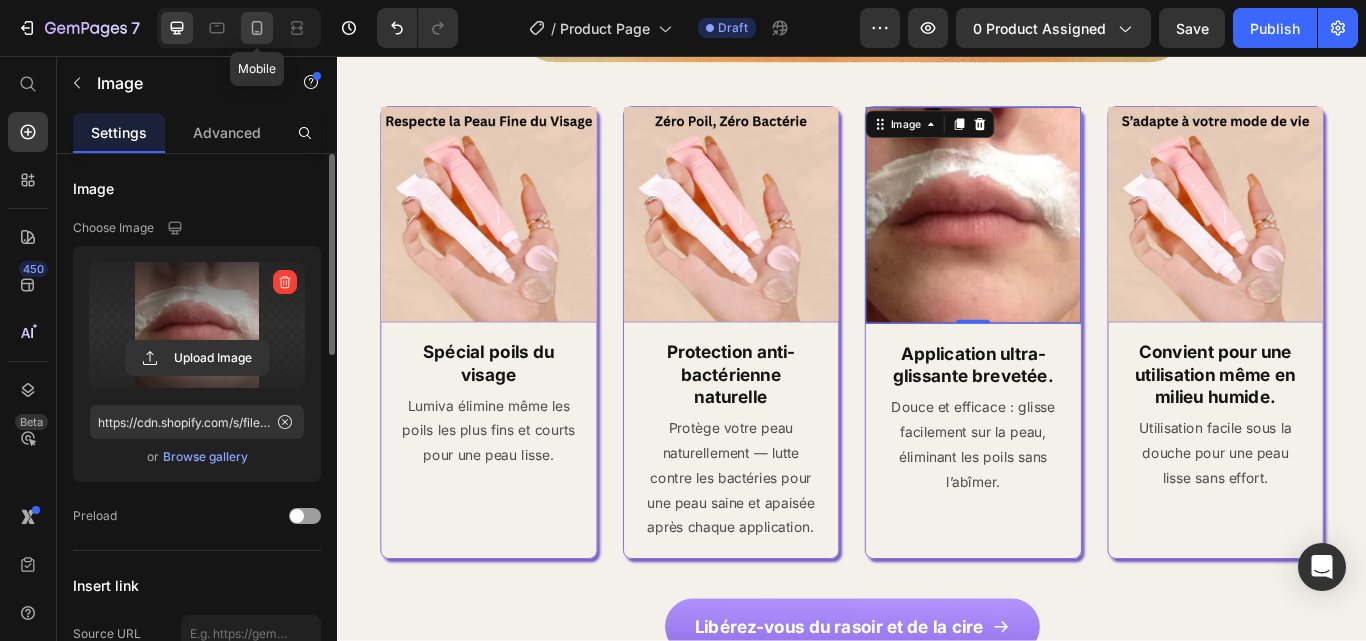 click 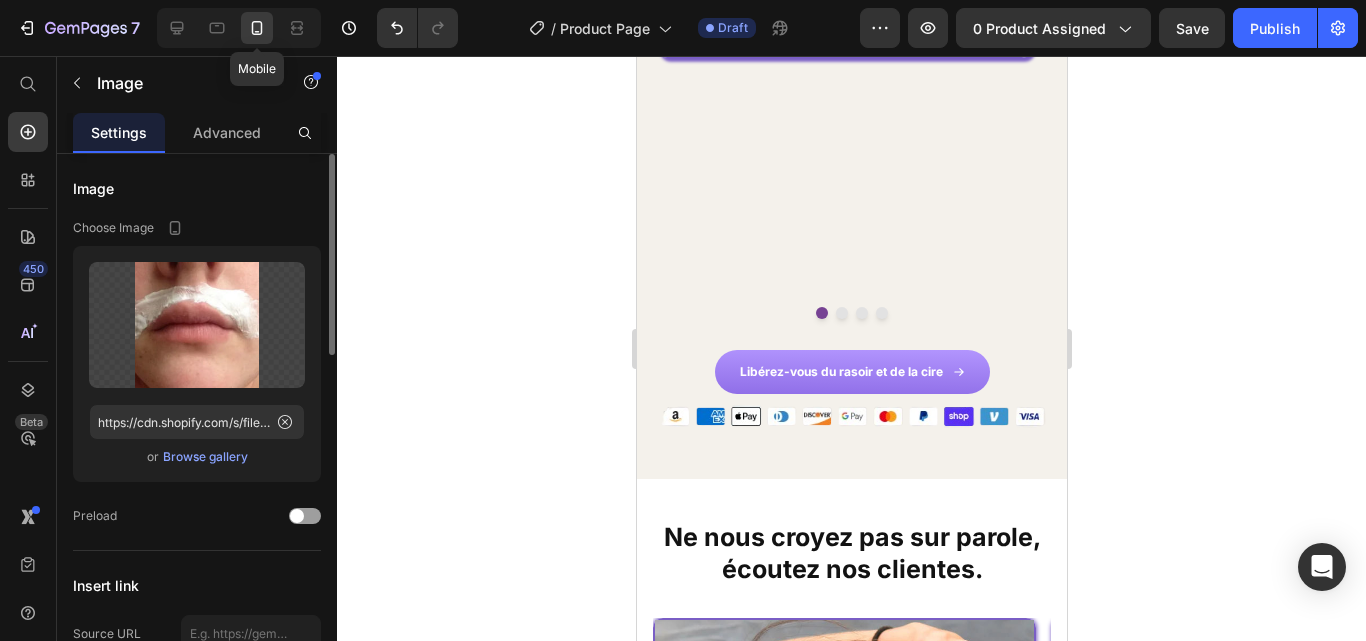 scroll, scrollTop: 4798, scrollLeft: 0, axis: vertical 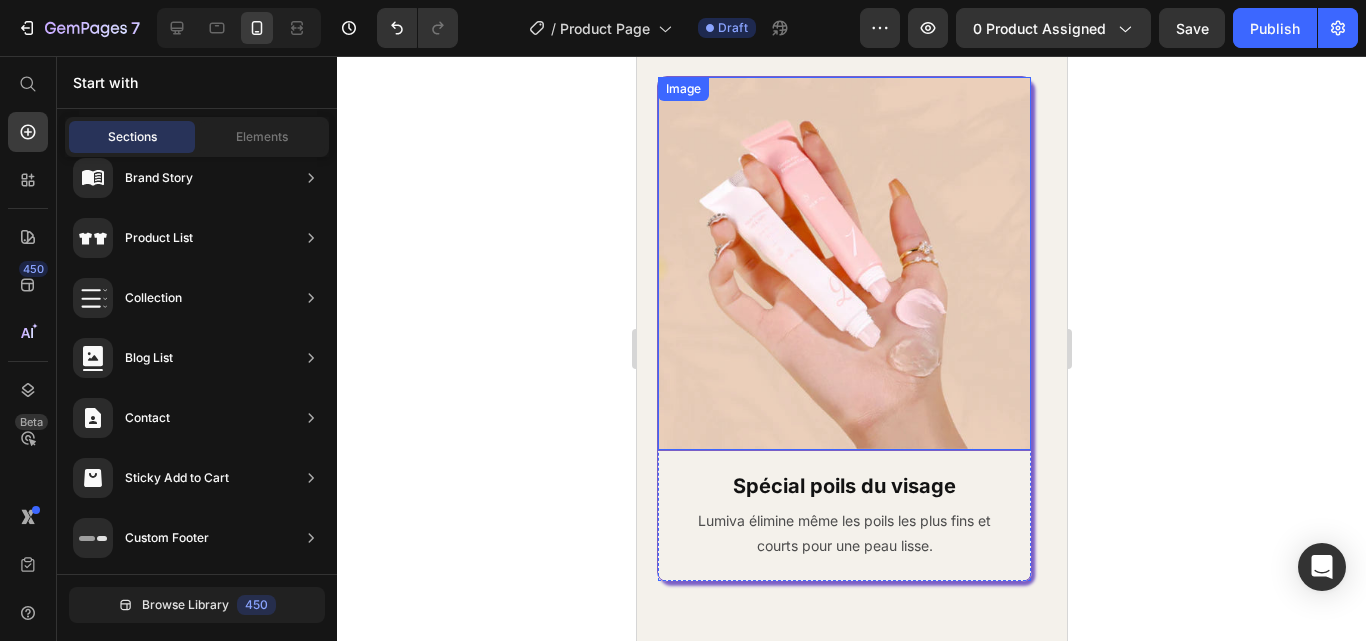 click at bounding box center (843, 263) 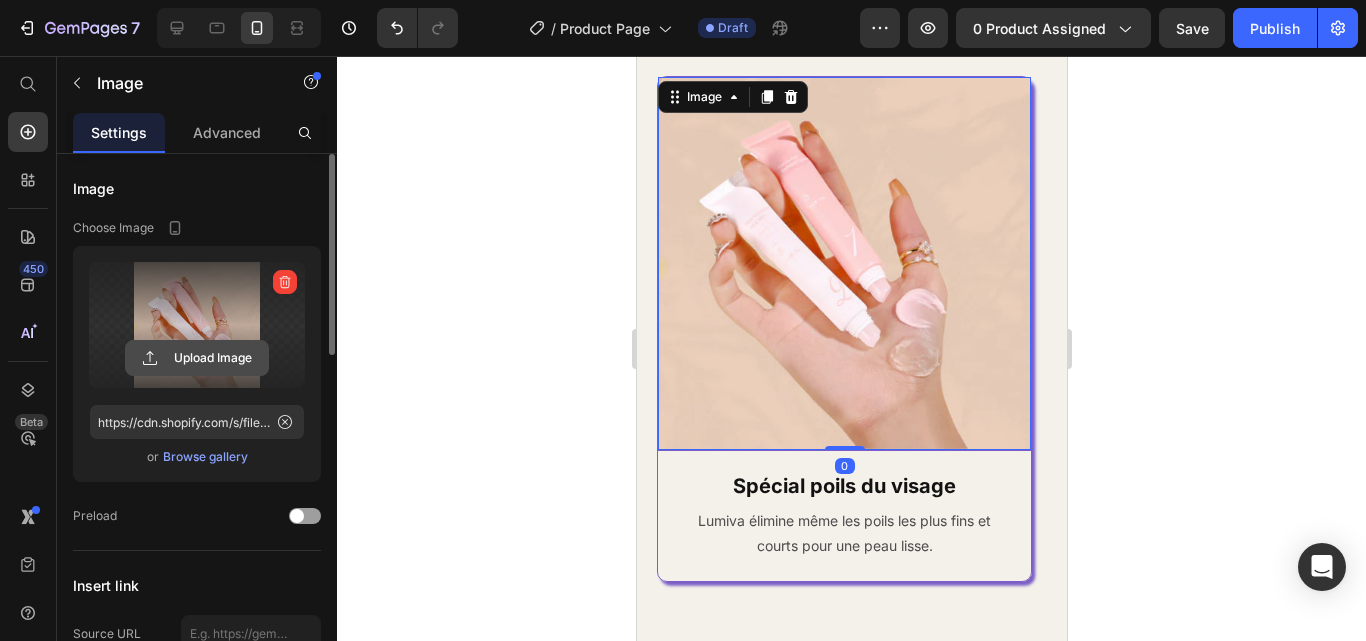 click 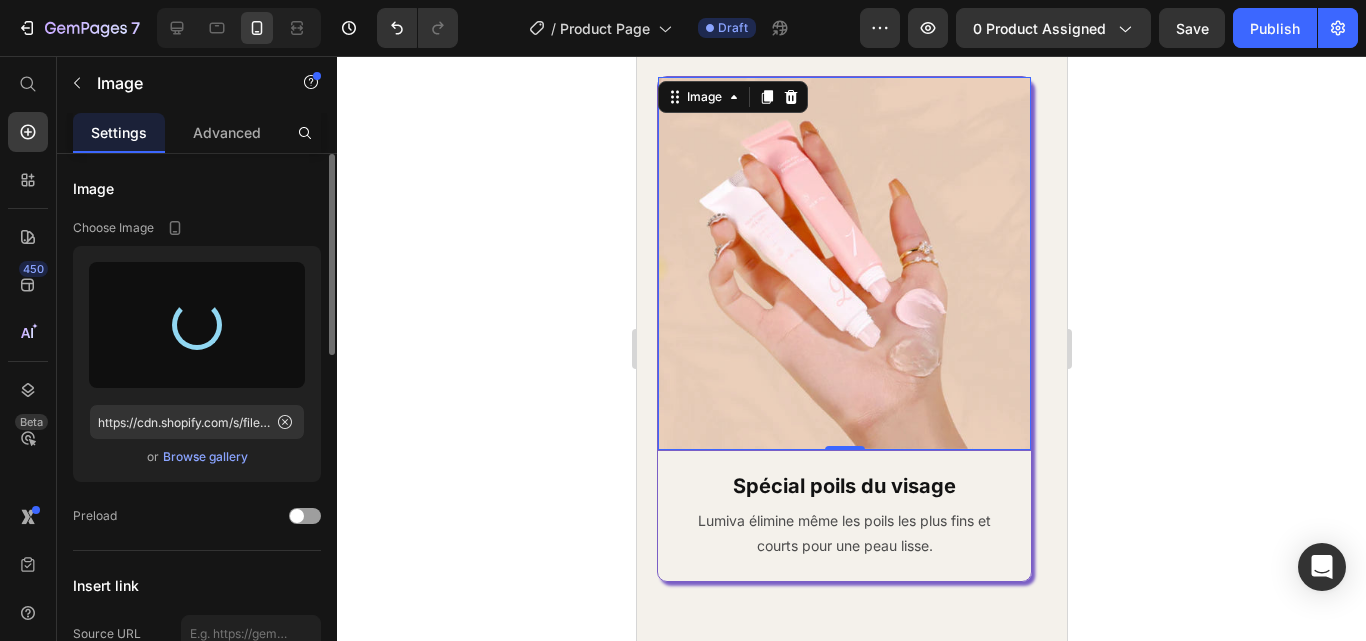 type on "https://cdn.shopify.com/s/files/1/0923/8927/8038/files/gempages_574662370995995492-146a4df6-24c8-474a-8e9b-b29aacd75e5e.png" 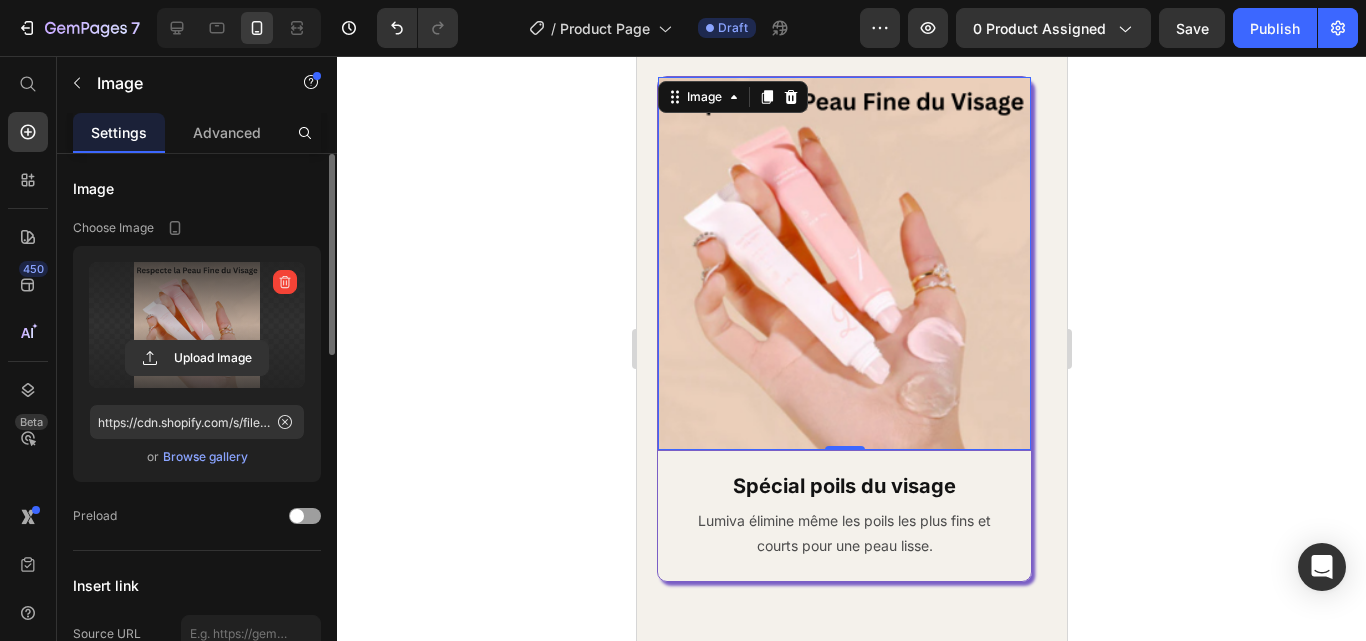 click 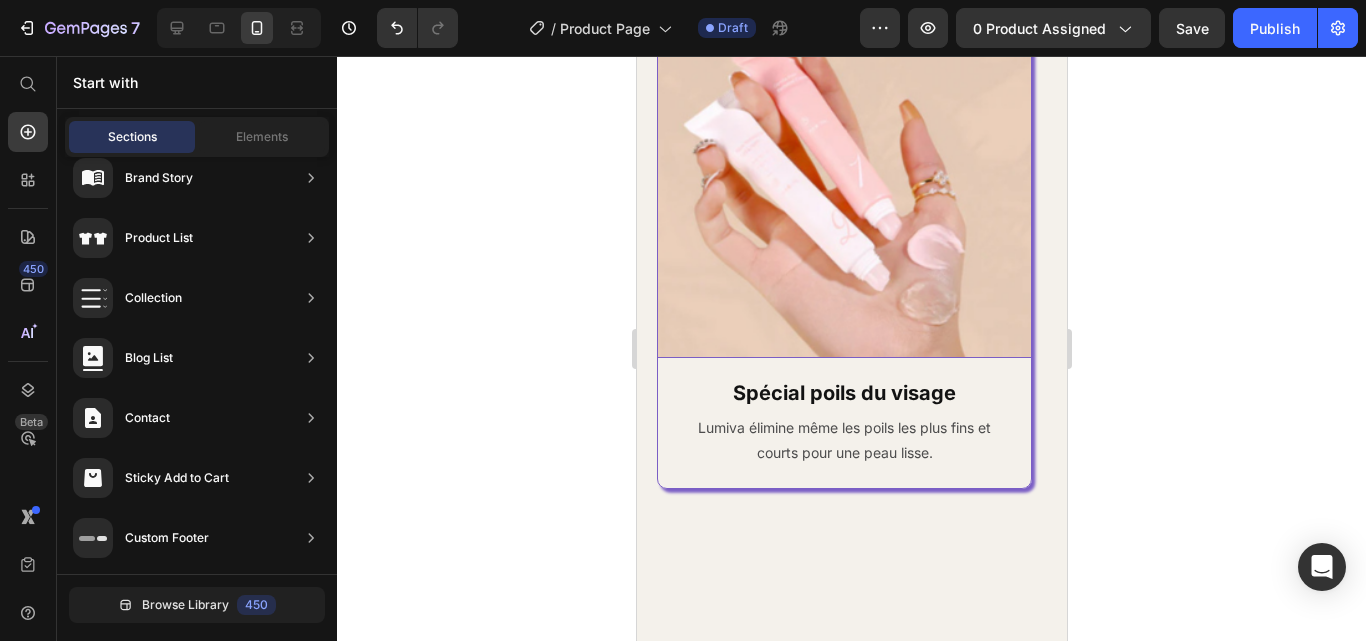 scroll, scrollTop: 4345, scrollLeft: 0, axis: vertical 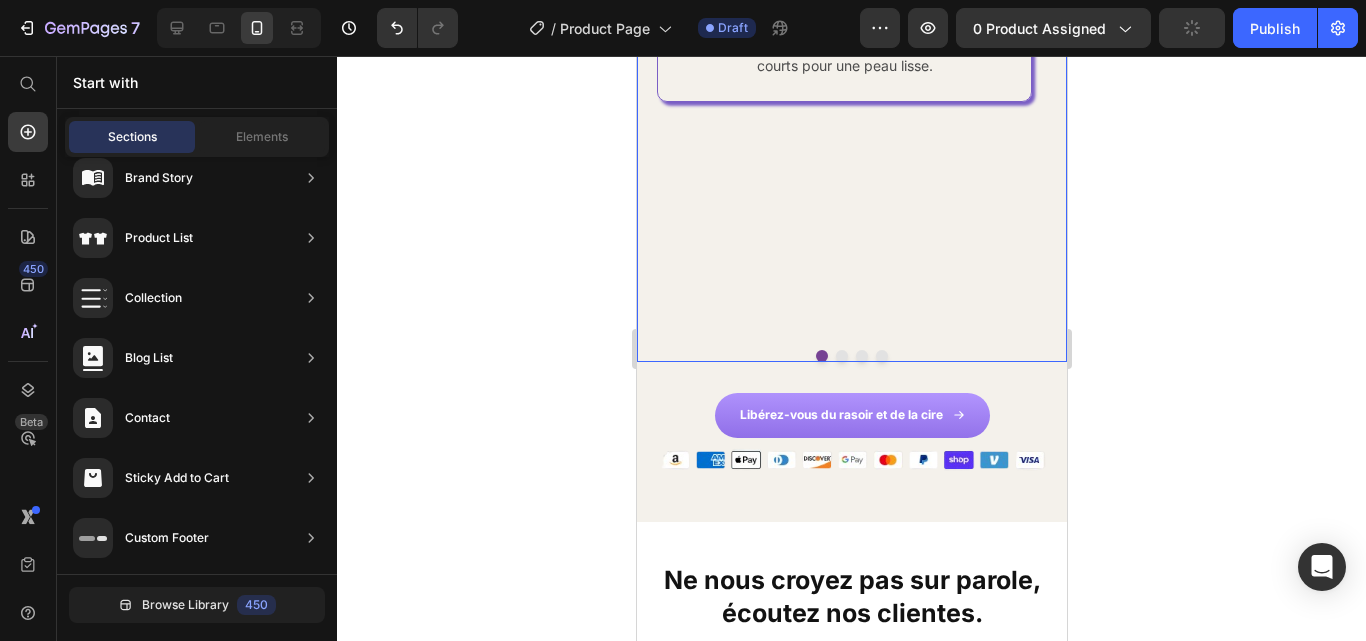 click at bounding box center [841, 356] 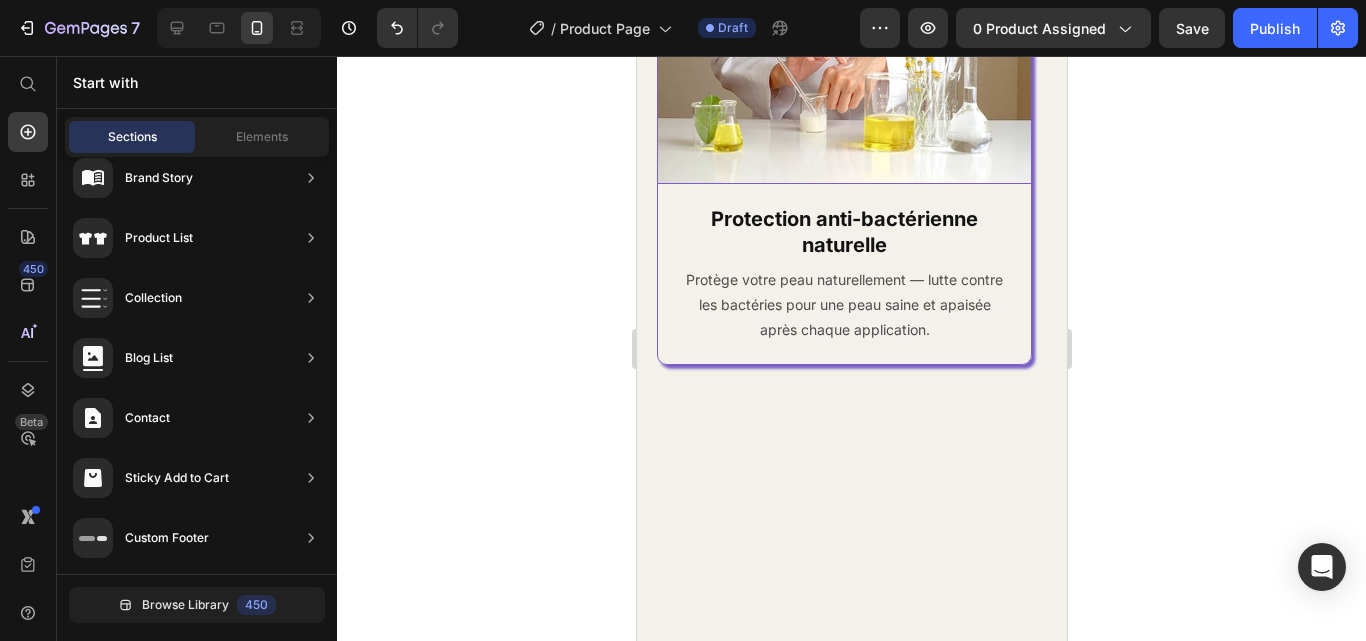 scroll, scrollTop: 4327, scrollLeft: 0, axis: vertical 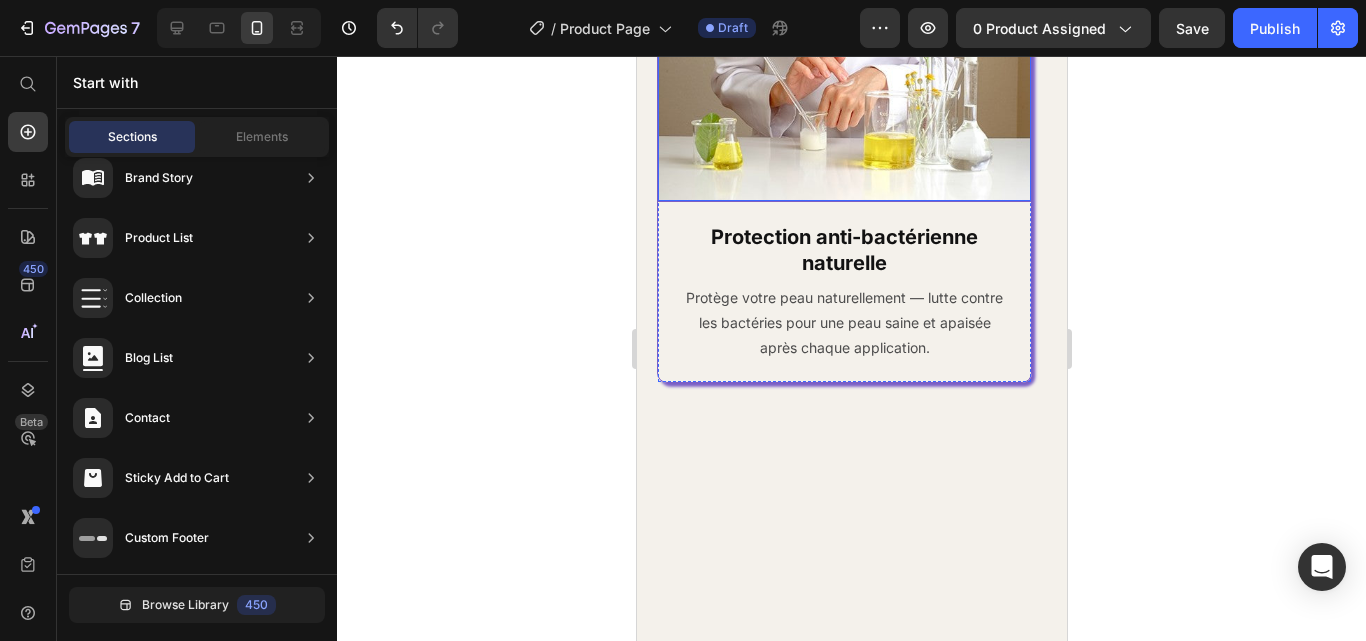 click at bounding box center [843, 76] 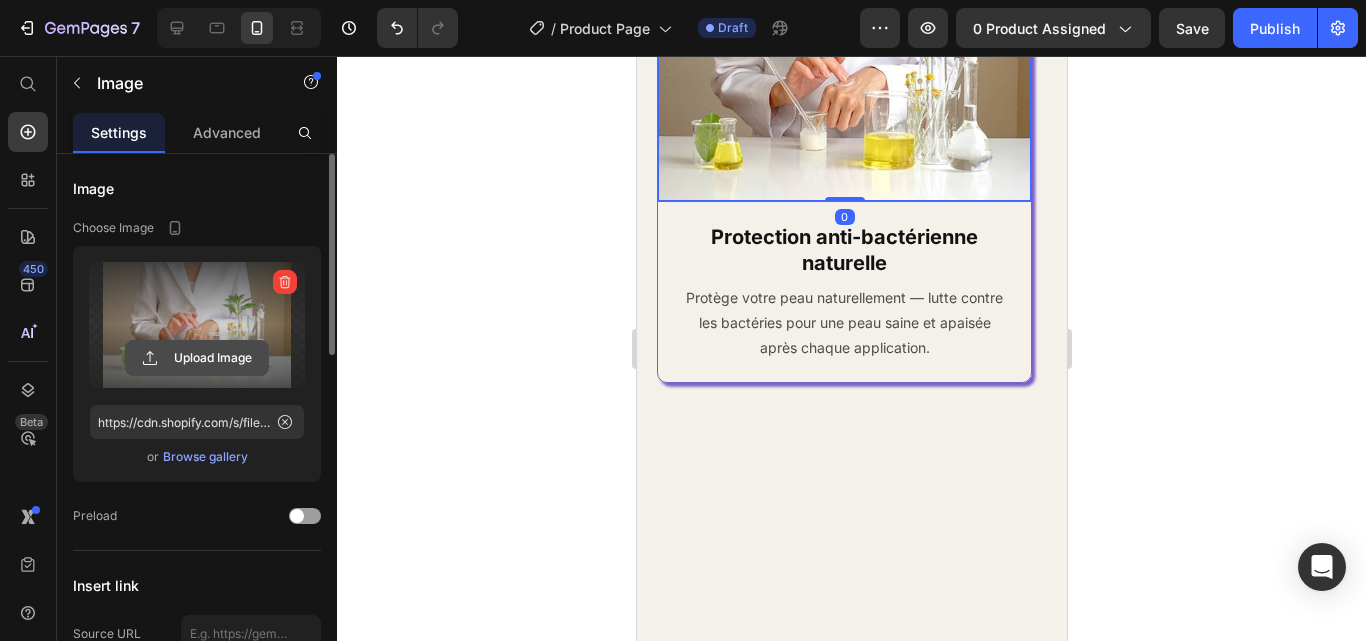 click 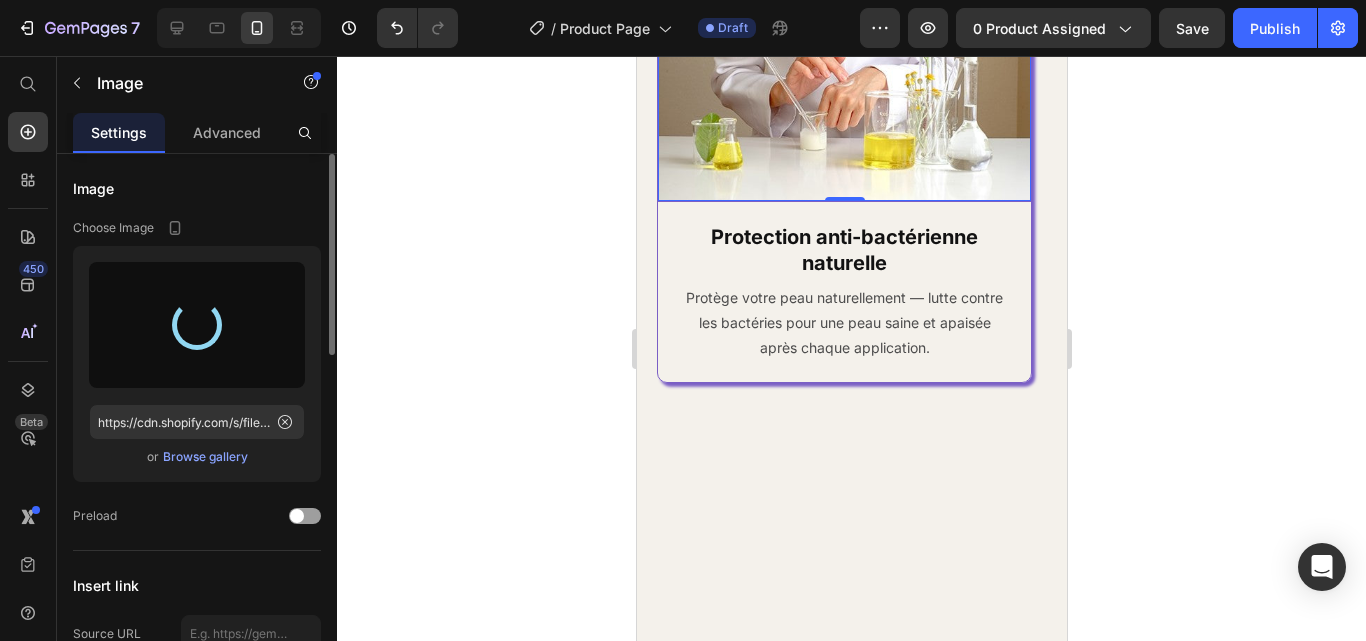 type on "https://cdn.shopify.com/s/files/1/0923/8927/8038/files/gempages_574662370995995492-2236b4cc-3c43-4f64-bd39-ad395dbf190f.png" 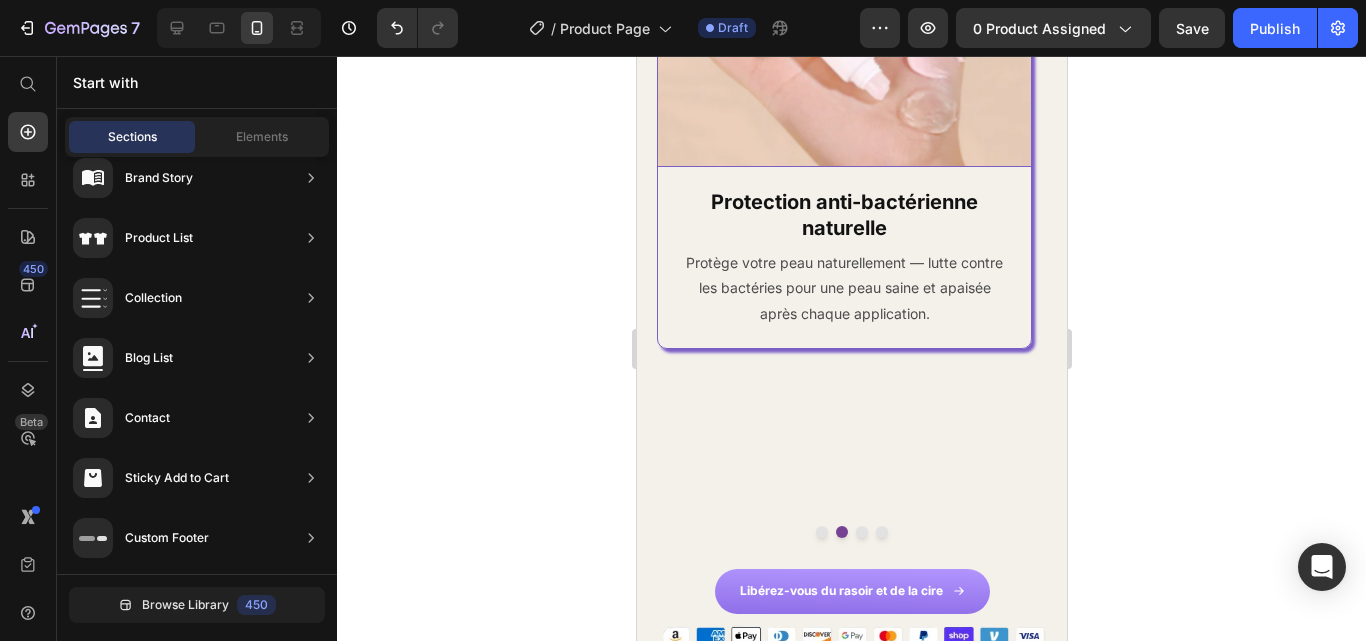 scroll, scrollTop: 4539, scrollLeft: 0, axis: vertical 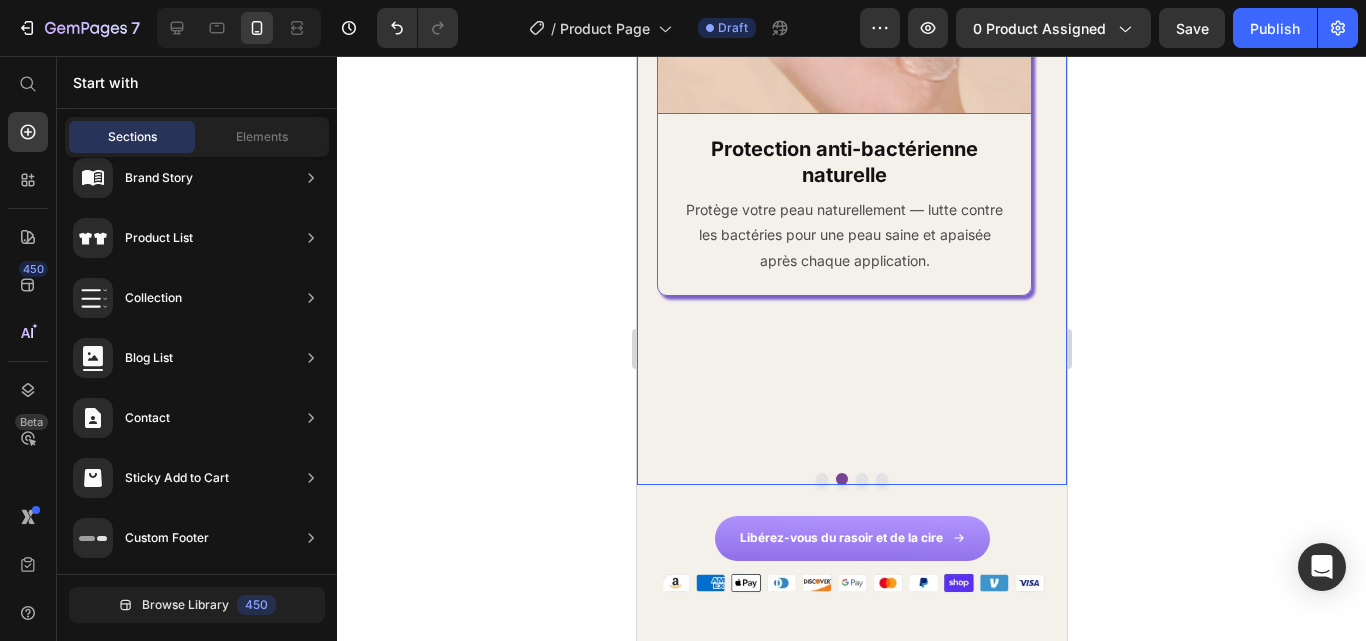 click at bounding box center [881, 479] 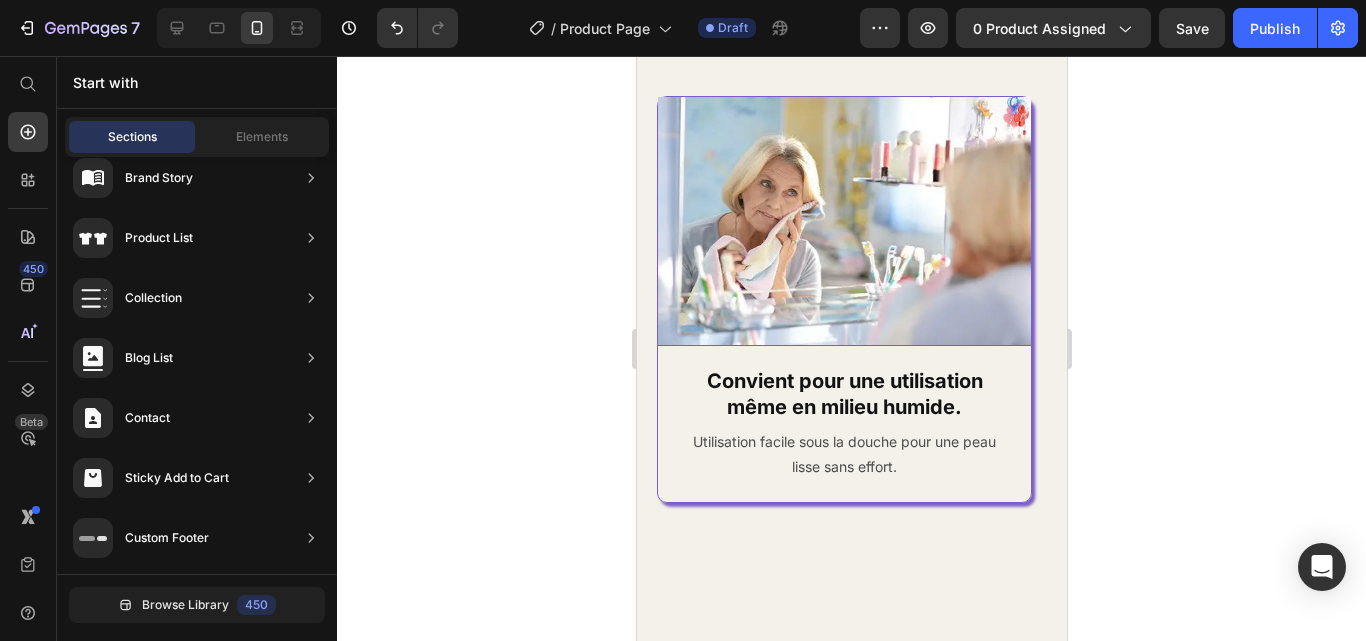 scroll, scrollTop: 4151, scrollLeft: 0, axis: vertical 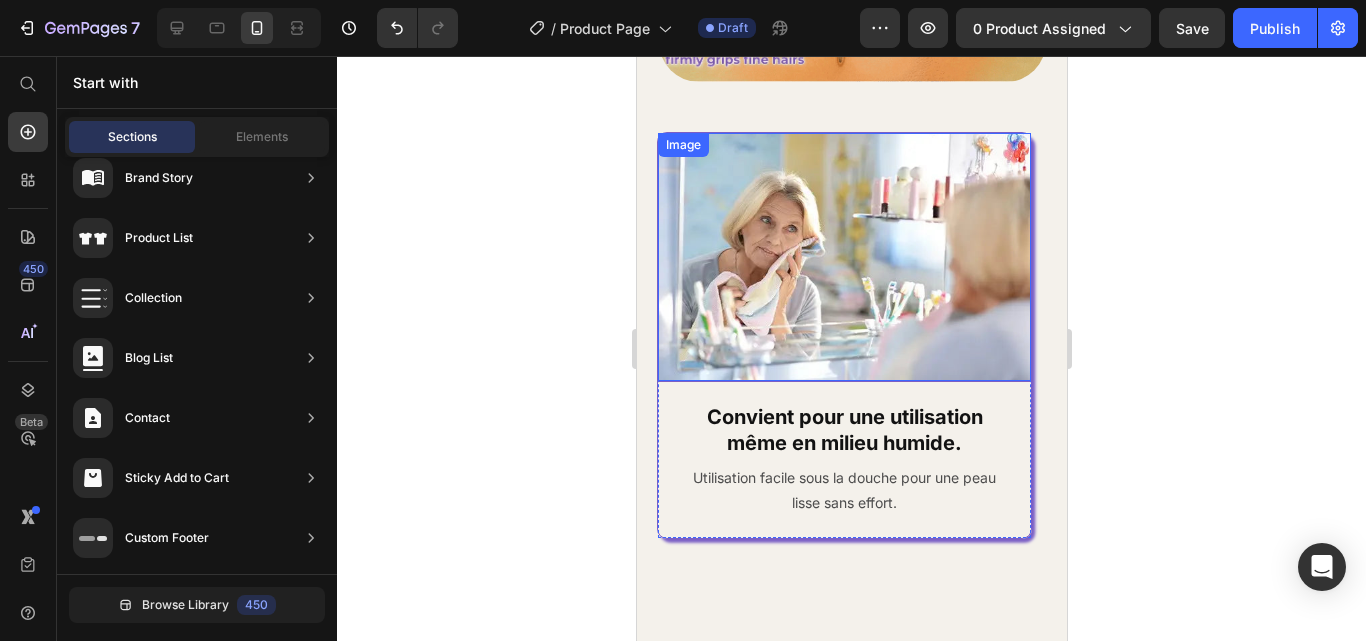 click at bounding box center (843, 257) 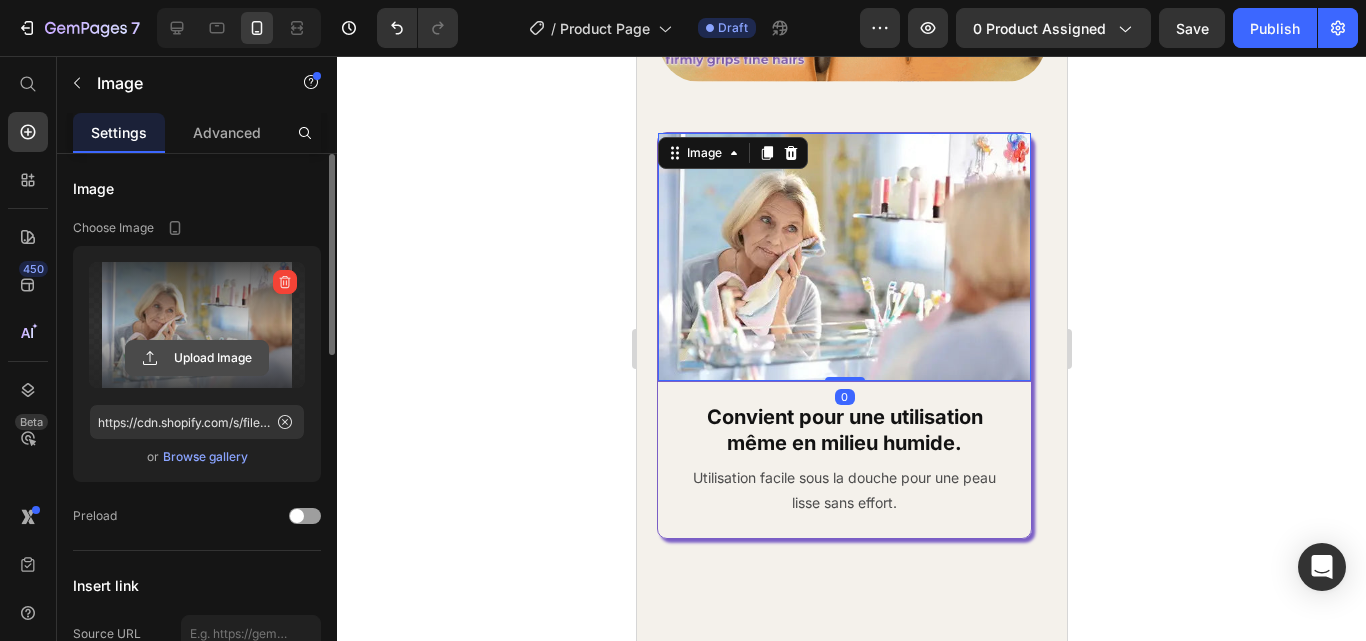 click 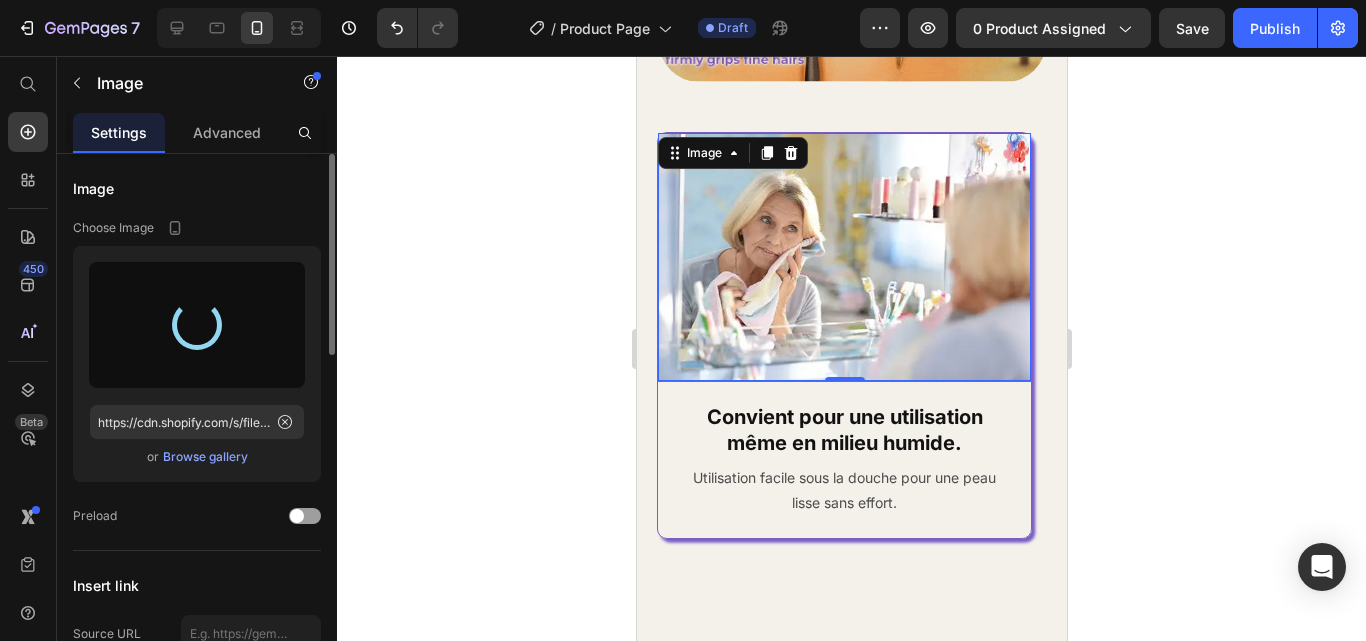 type on "https://cdn.shopify.com/s/files/1/0923/8927/8038/files/gempages_574662370995995492-2236b4cc-3c43-4f64-bd39-ad395dbf190f.png" 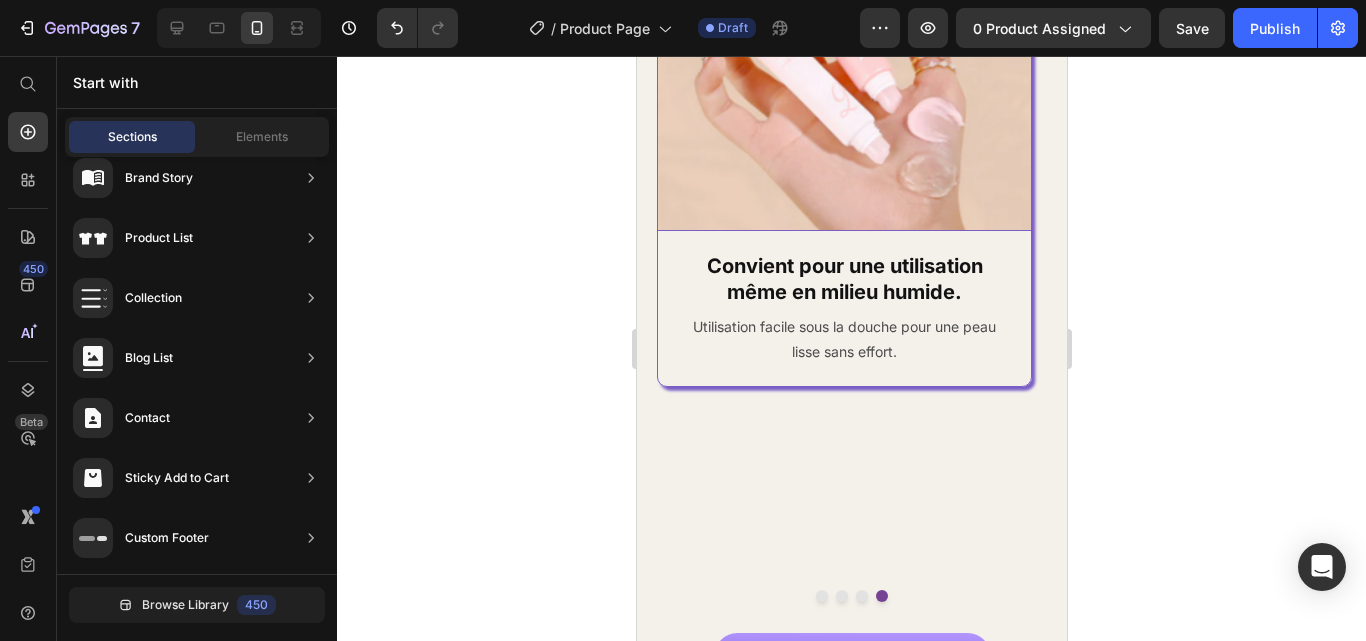 scroll, scrollTop: 4558, scrollLeft: 0, axis: vertical 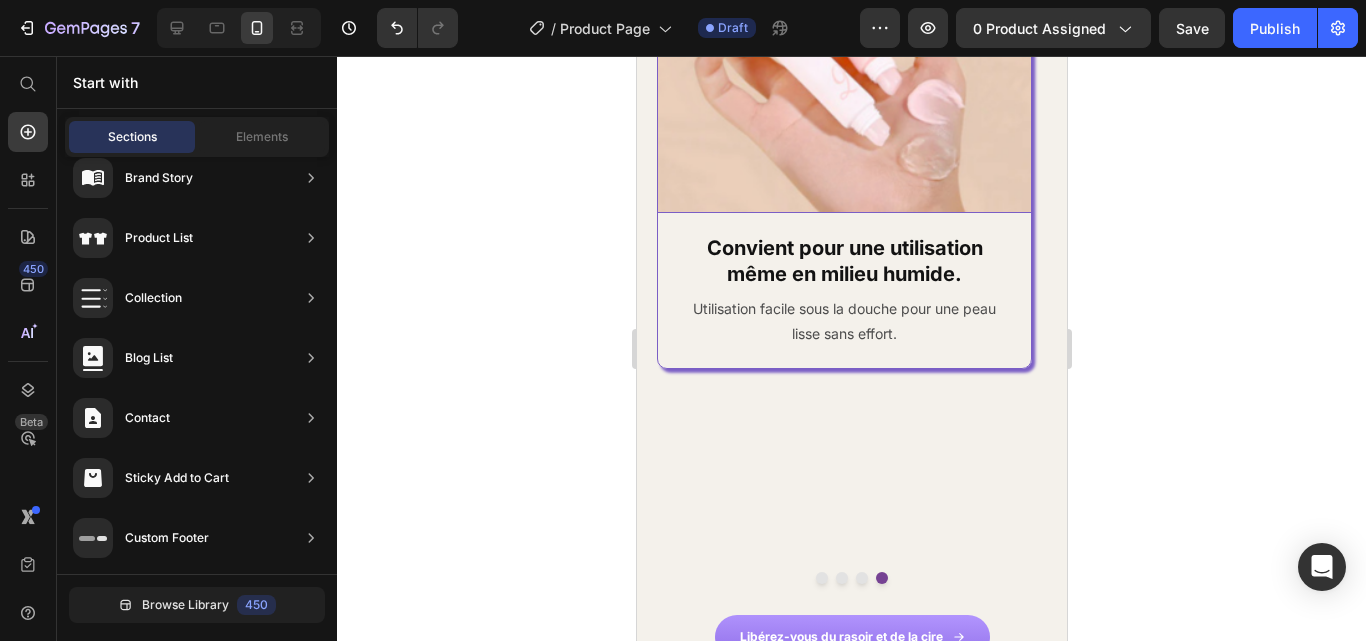 drag, startPoint x: 1061, startPoint y: 326, endPoint x: 1704, endPoint y: 401, distance: 647.35925 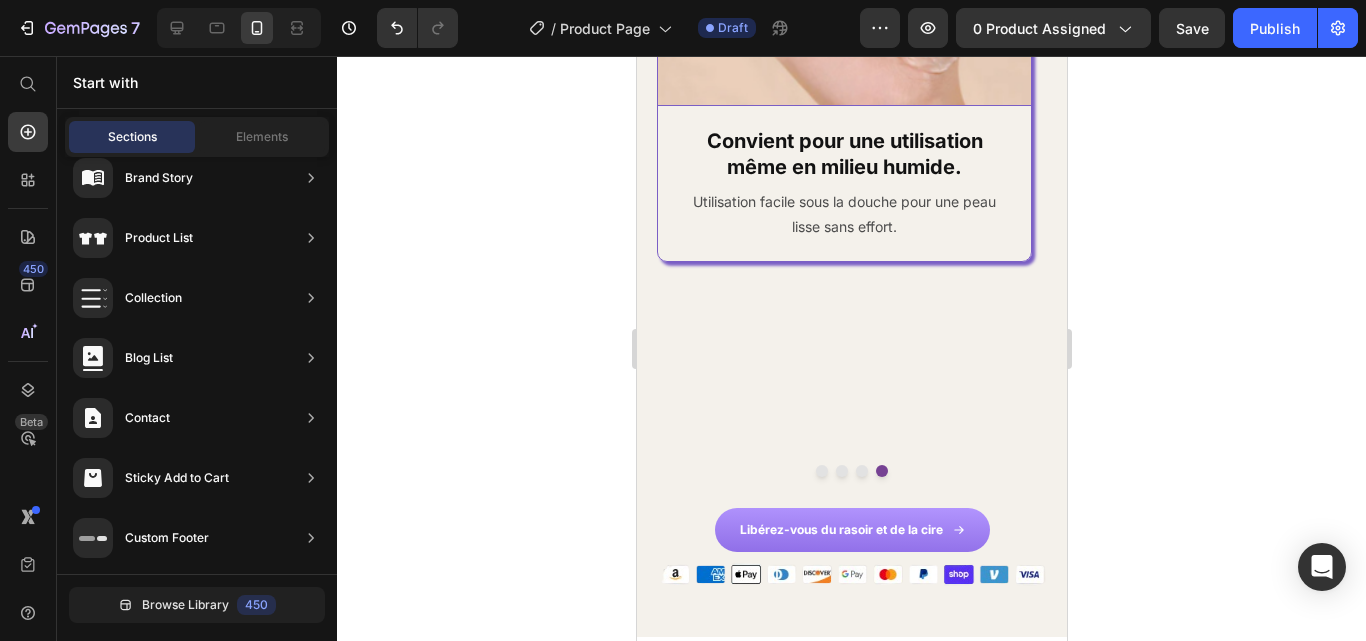 scroll, scrollTop: 4754, scrollLeft: 0, axis: vertical 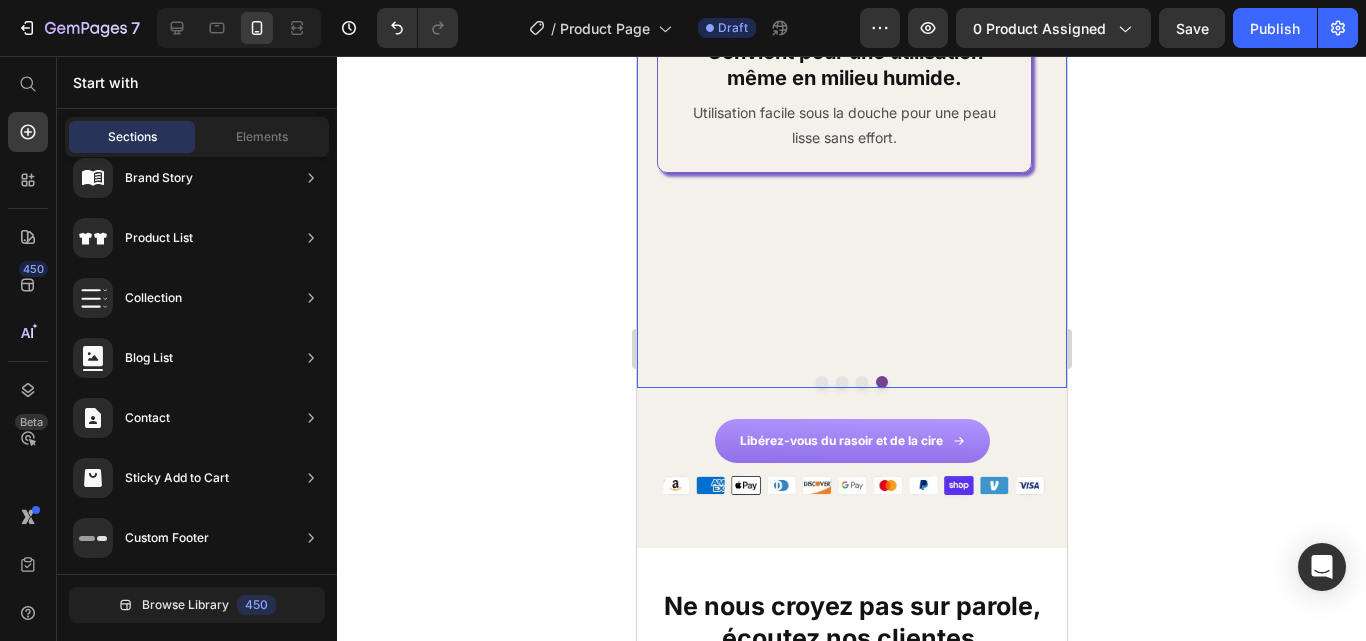 click at bounding box center (861, 382) 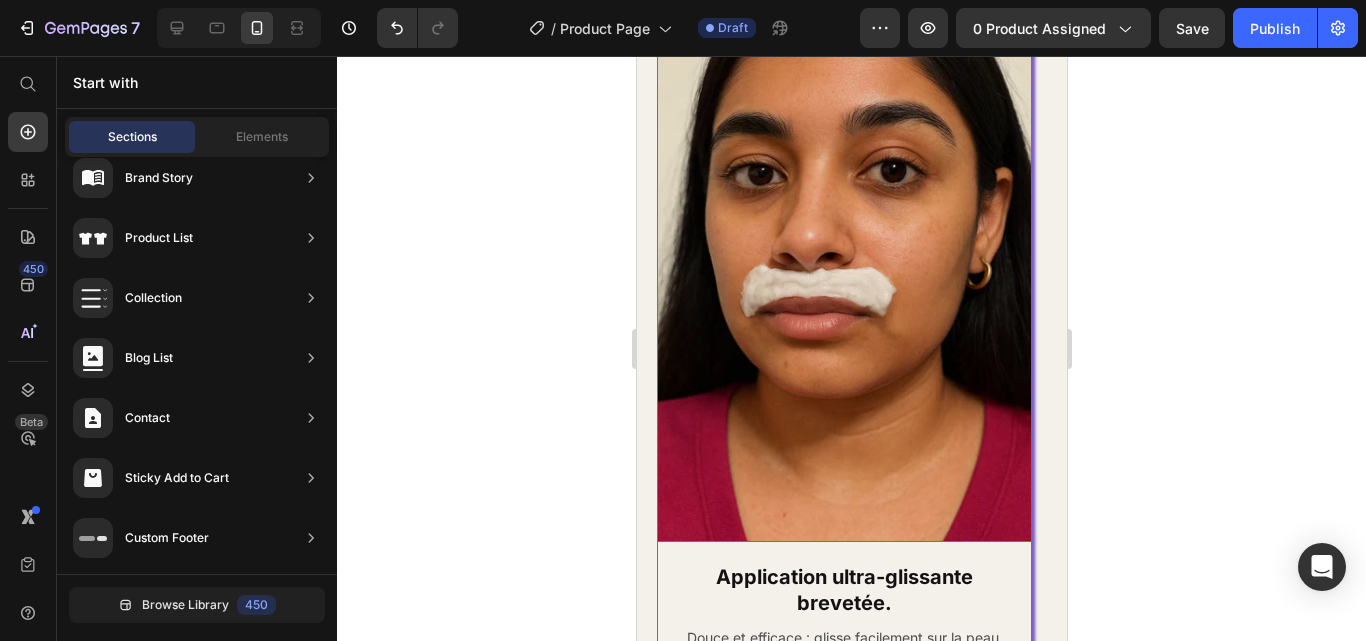 scroll, scrollTop: 4433, scrollLeft: 0, axis: vertical 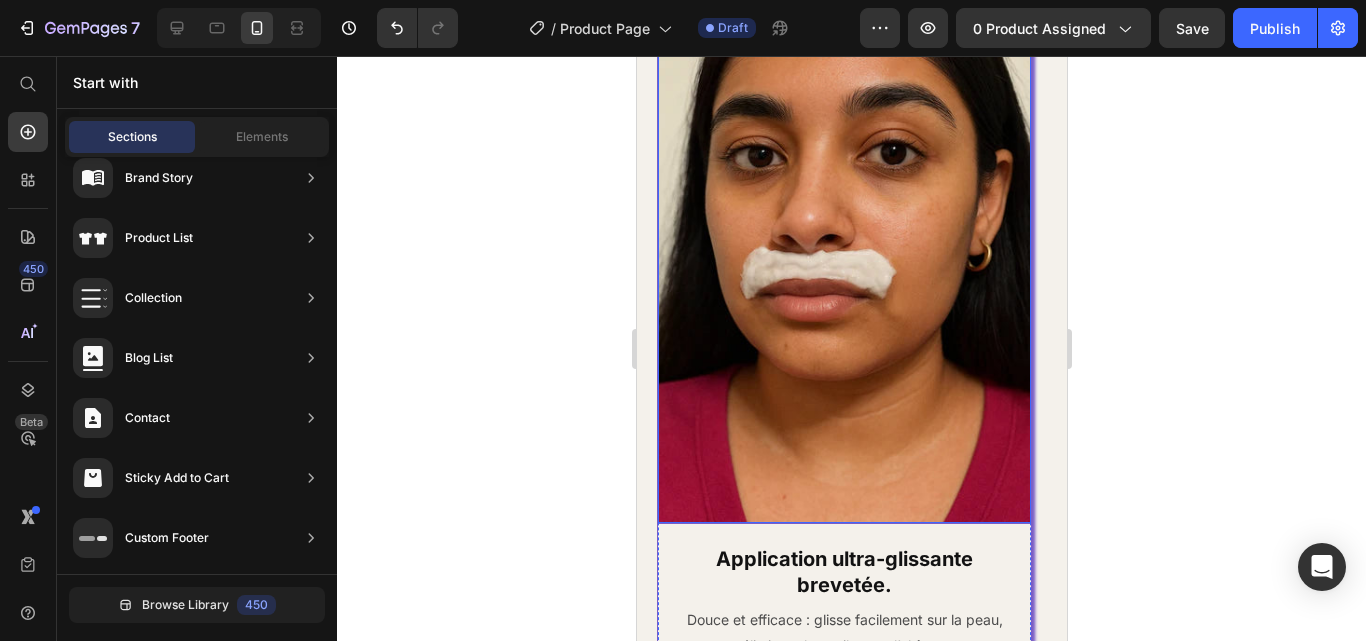 click at bounding box center (843, 244) 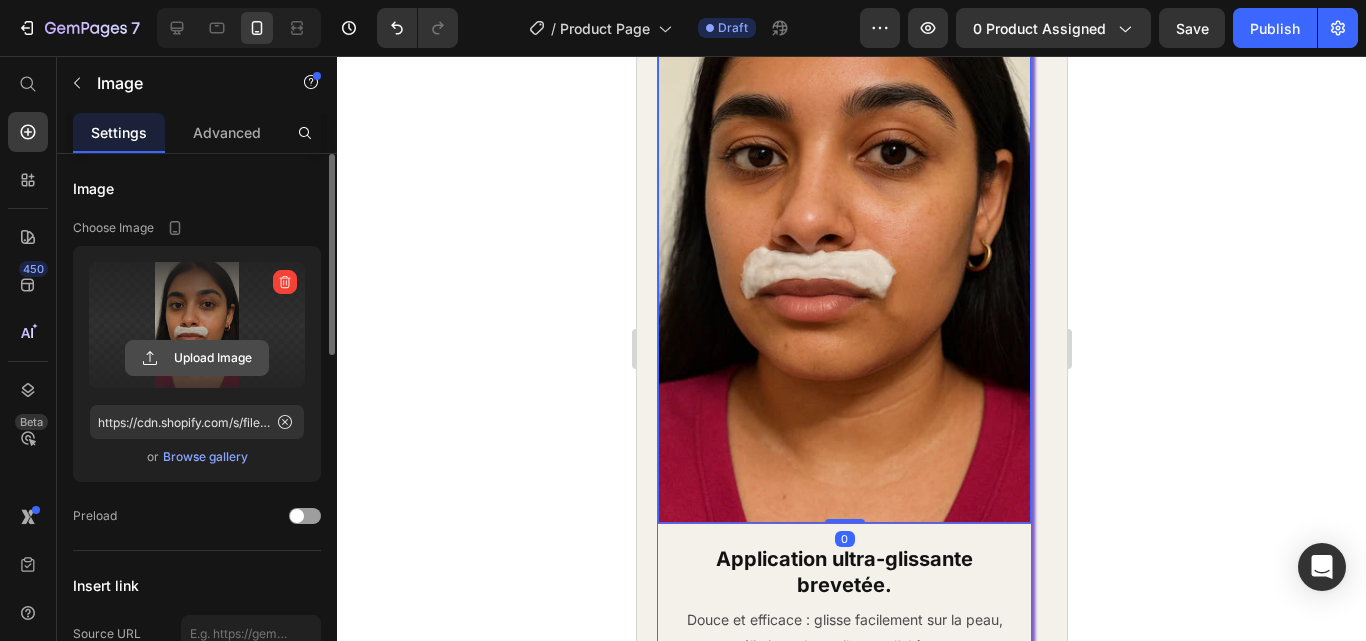 click 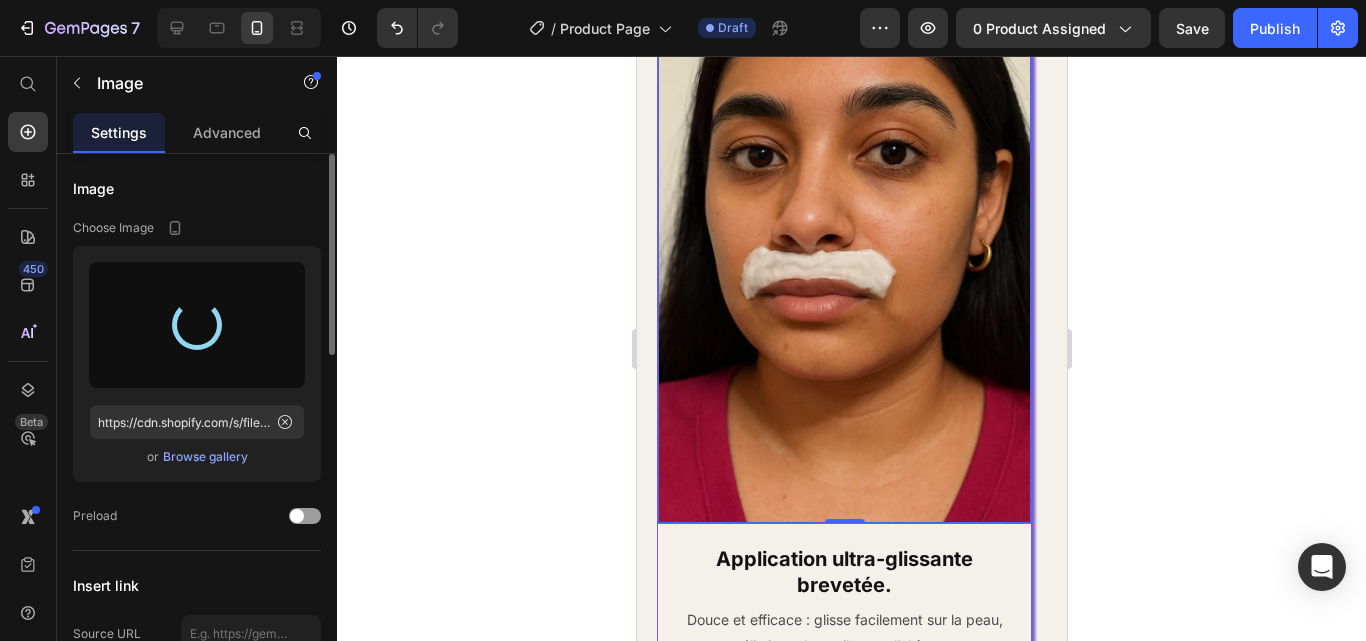 type on "https://cdn.shopify.com/s/files/1/0923/8927/8038/files/gempages_574662370995995492-996936b7-f45a-40c8-9a4f-345d65d56595.webp" 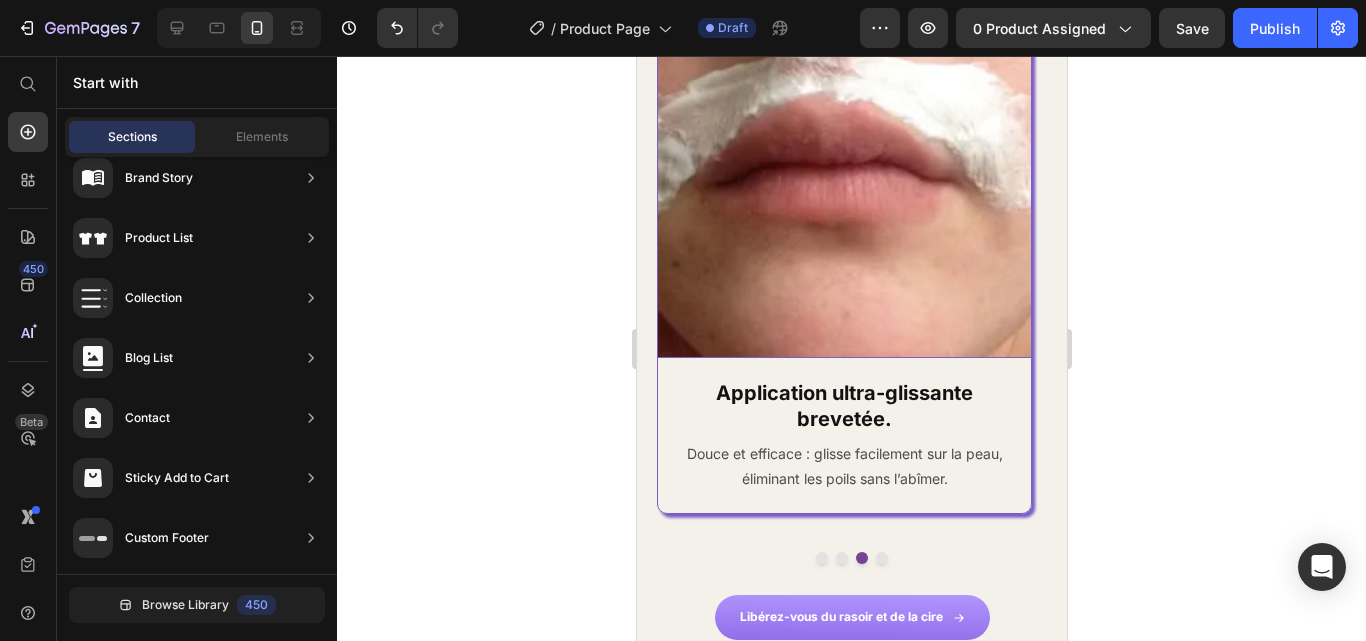 scroll, scrollTop: 4468, scrollLeft: 0, axis: vertical 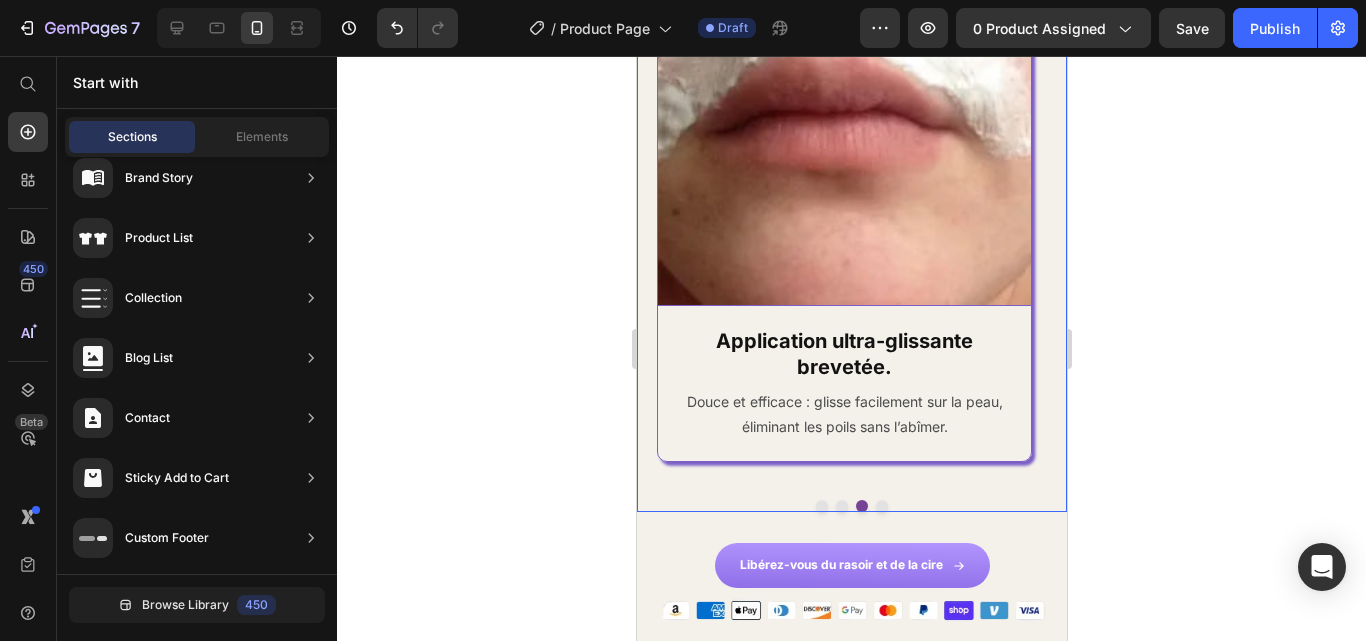 click at bounding box center (841, 506) 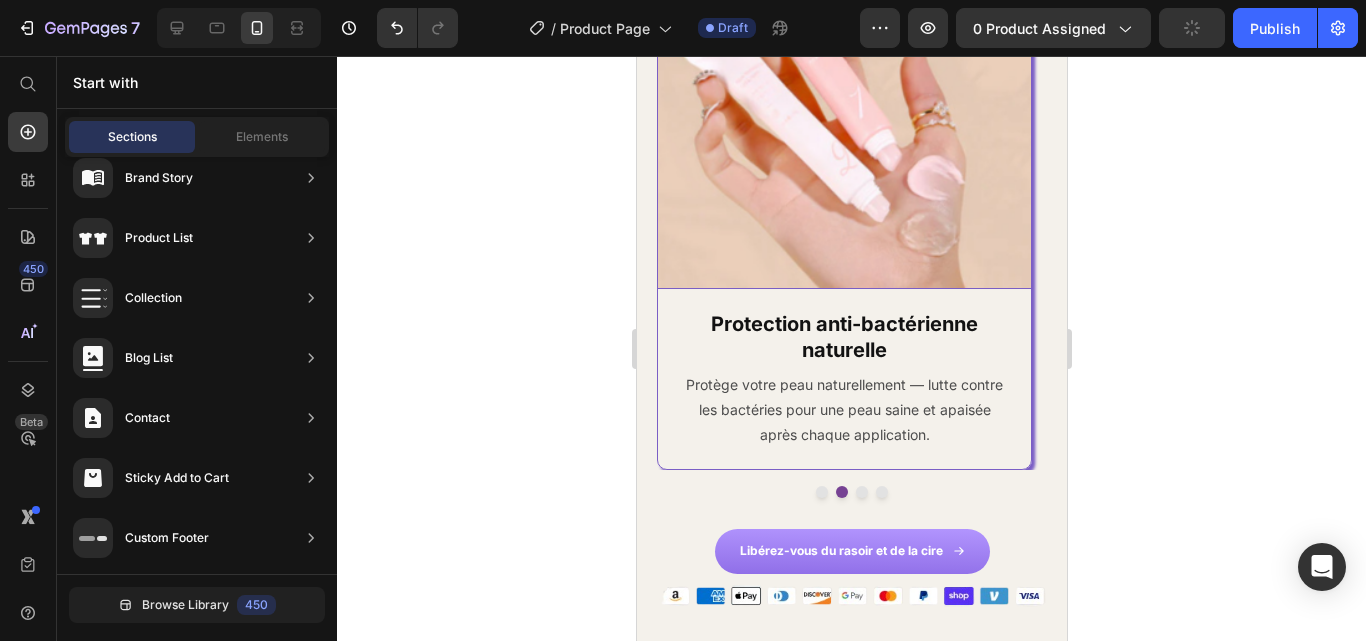 scroll, scrollTop: 3978, scrollLeft: 0, axis: vertical 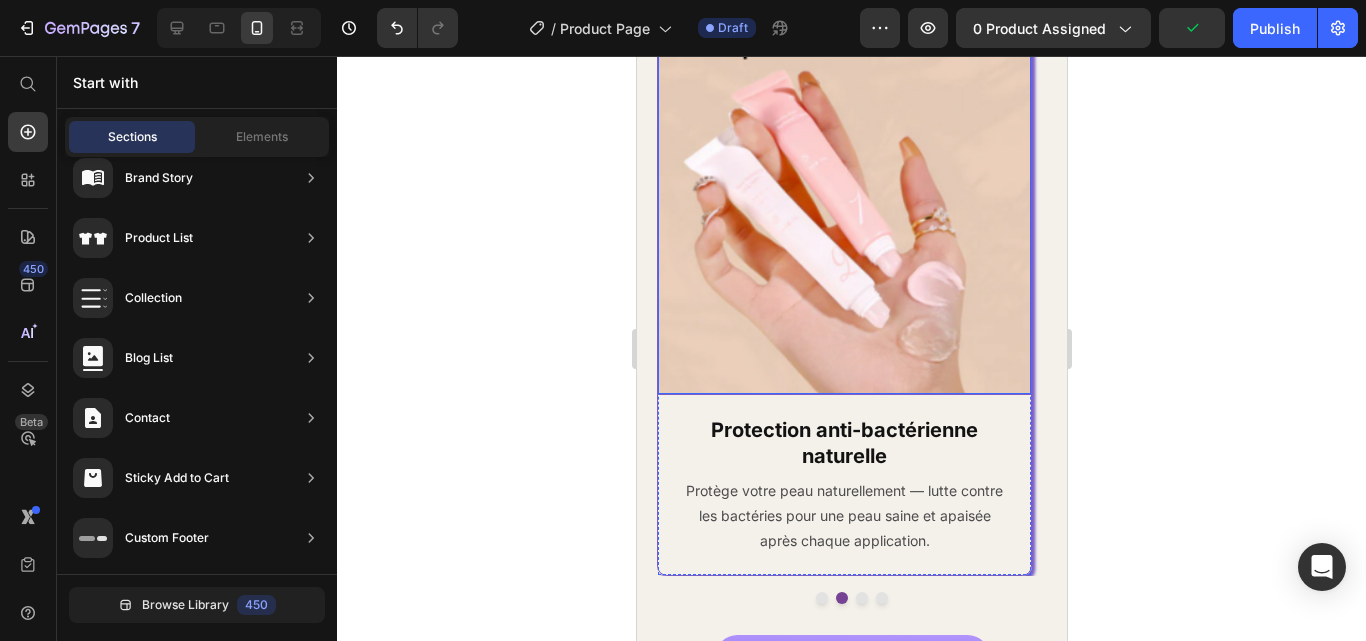 click at bounding box center [843, 207] 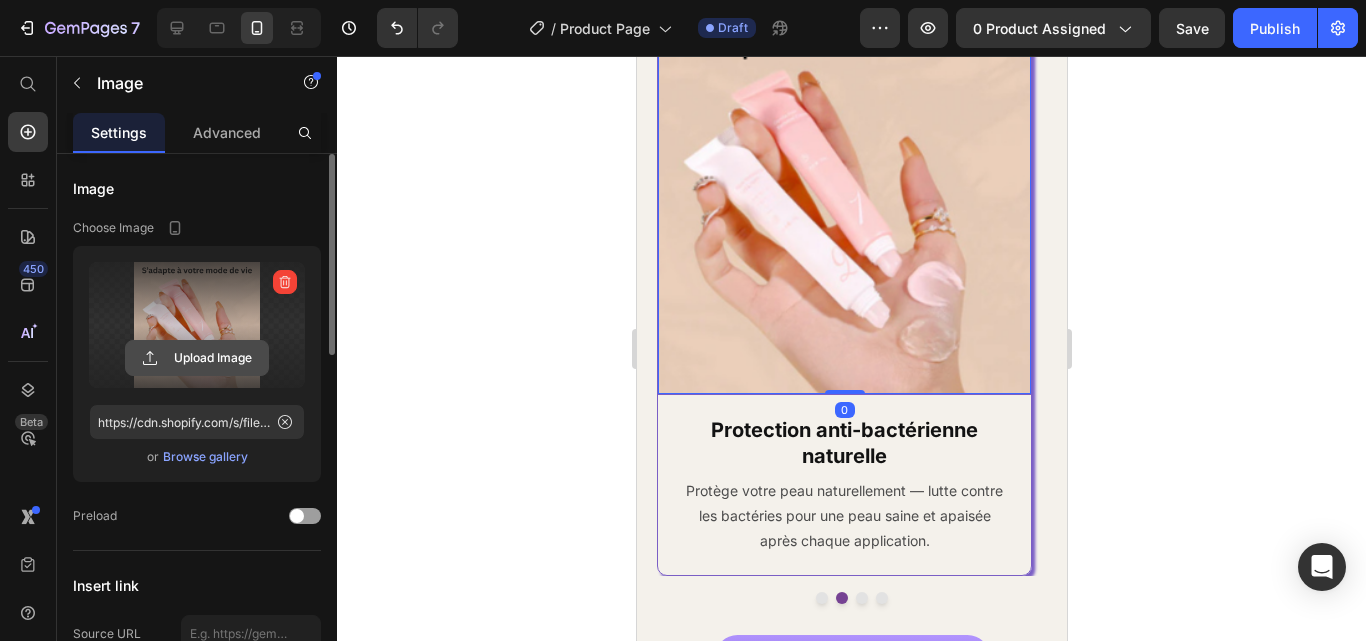 click 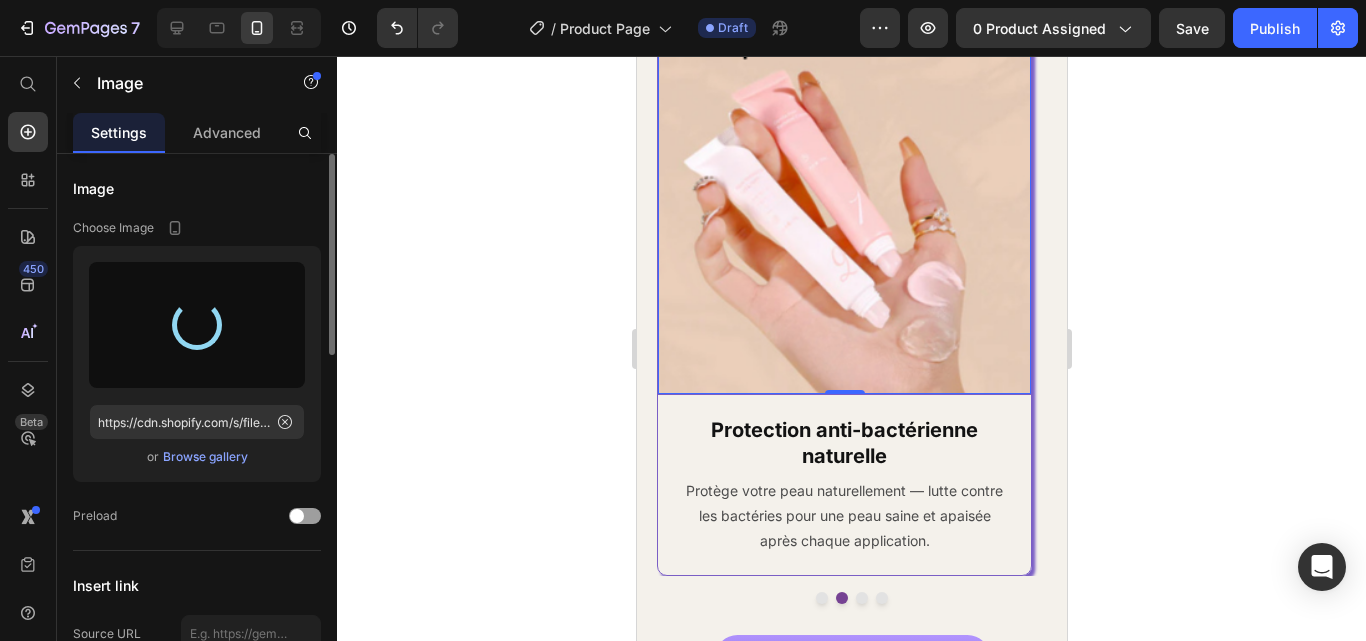 type on "https://cdn.shopify.com/s/files/1/0923/8927/8038/files/gempages_574662370995995492-e37a33fe-6676-4c51-9706-603b5131c2da.png" 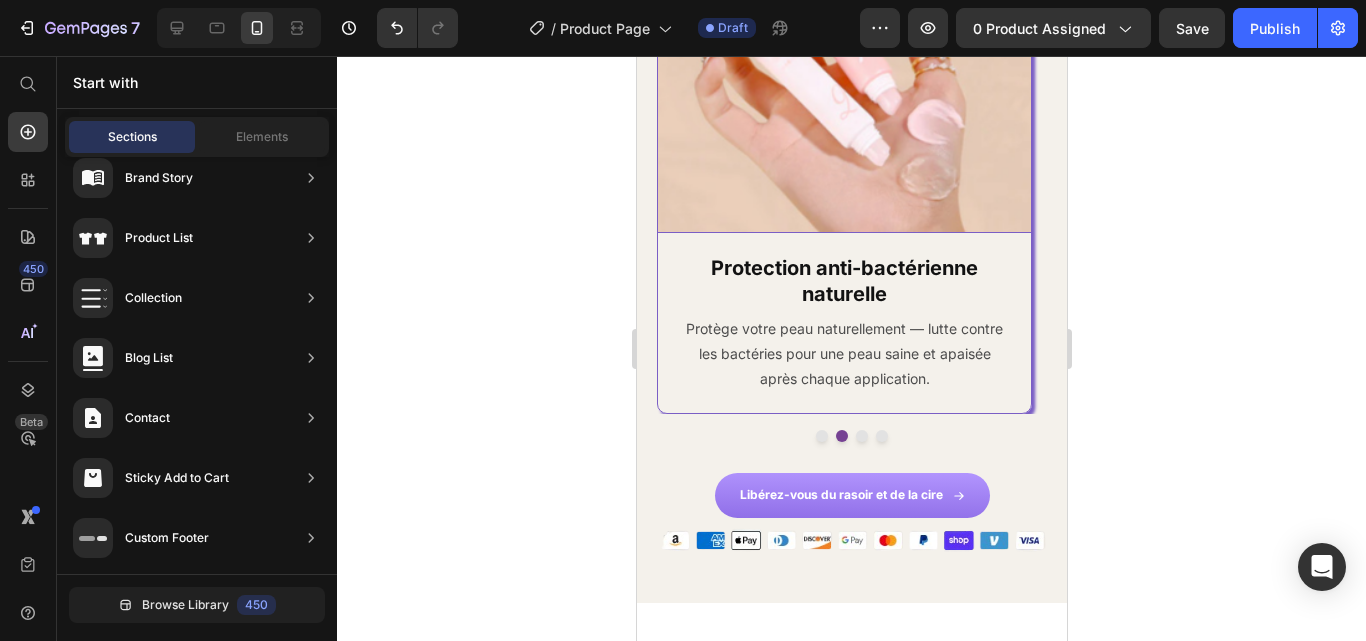 scroll, scrollTop: 4556, scrollLeft: 0, axis: vertical 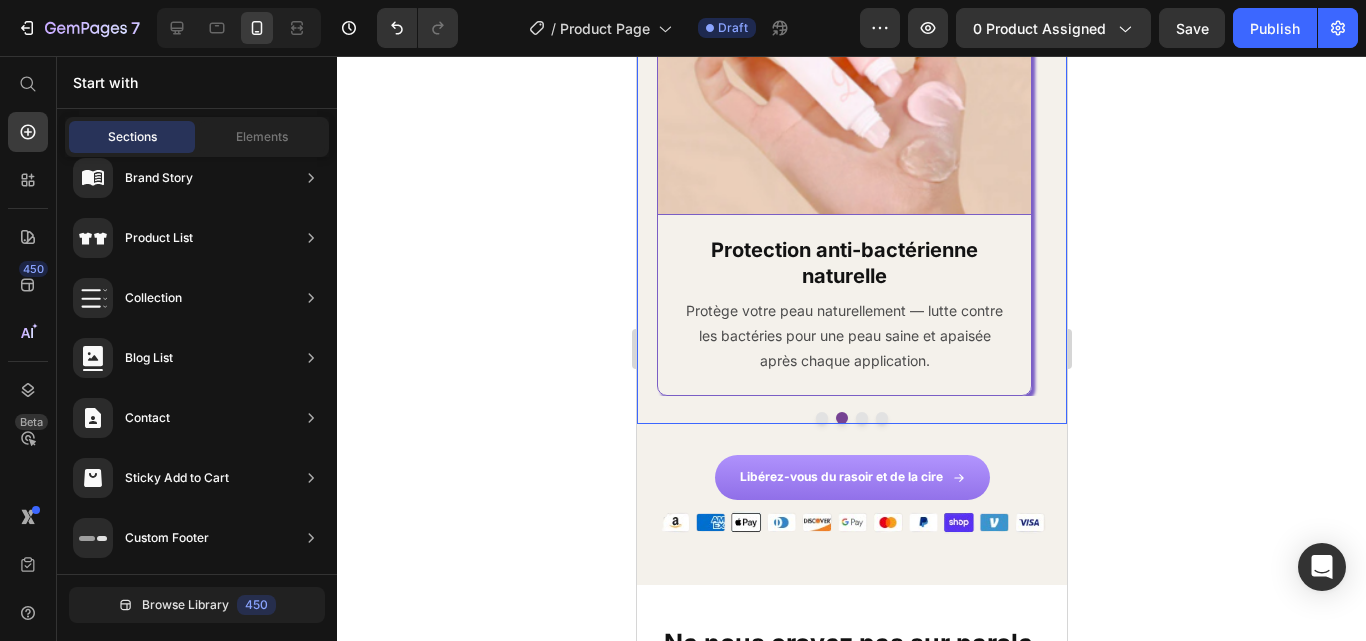 click at bounding box center [821, 418] 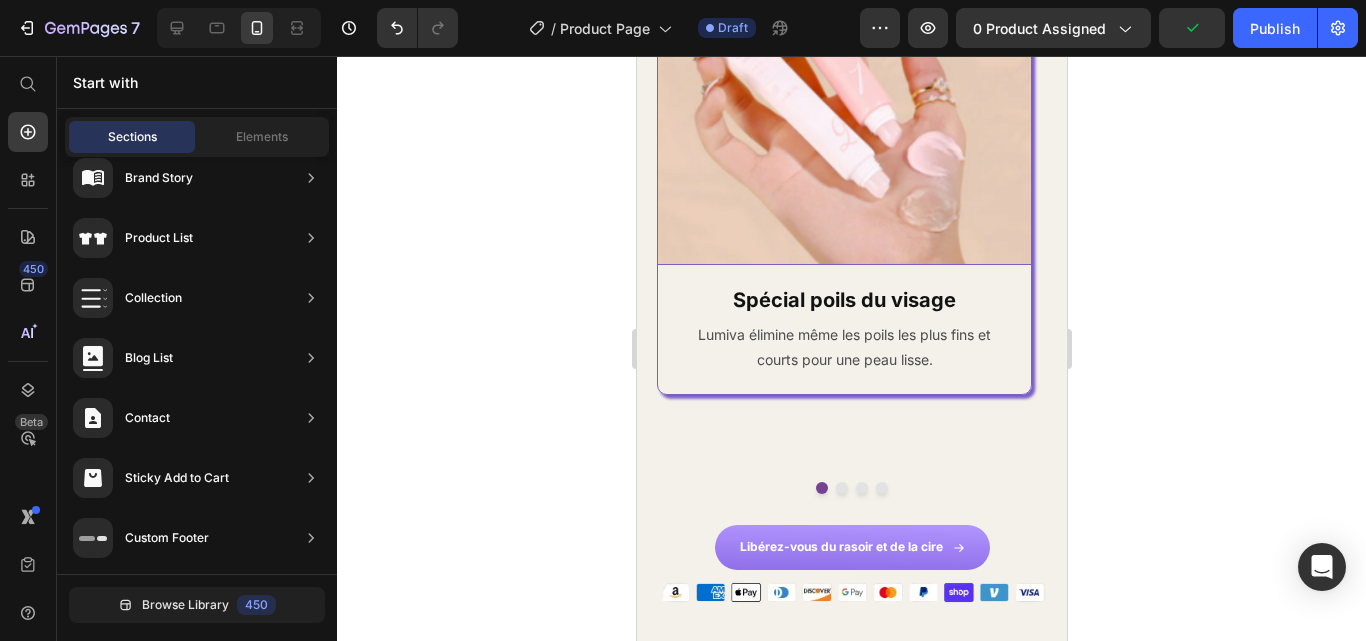scroll, scrollTop: 4503, scrollLeft: 0, axis: vertical 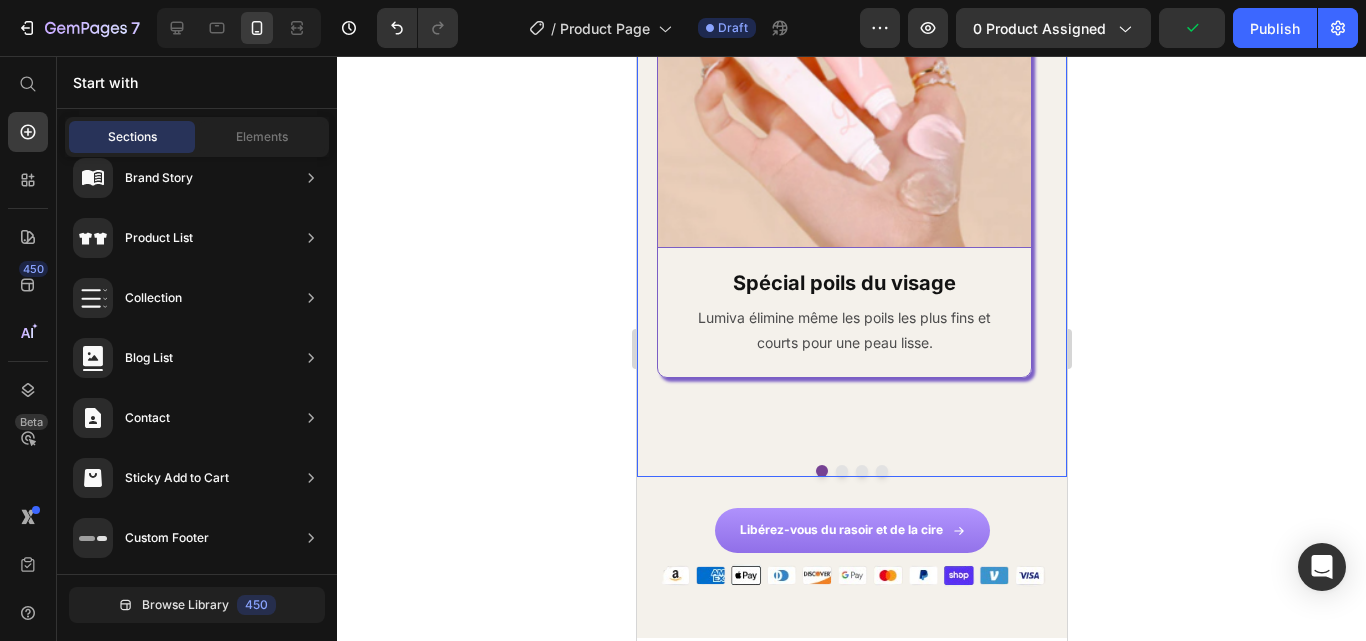 click at bounding box center [841, 471] 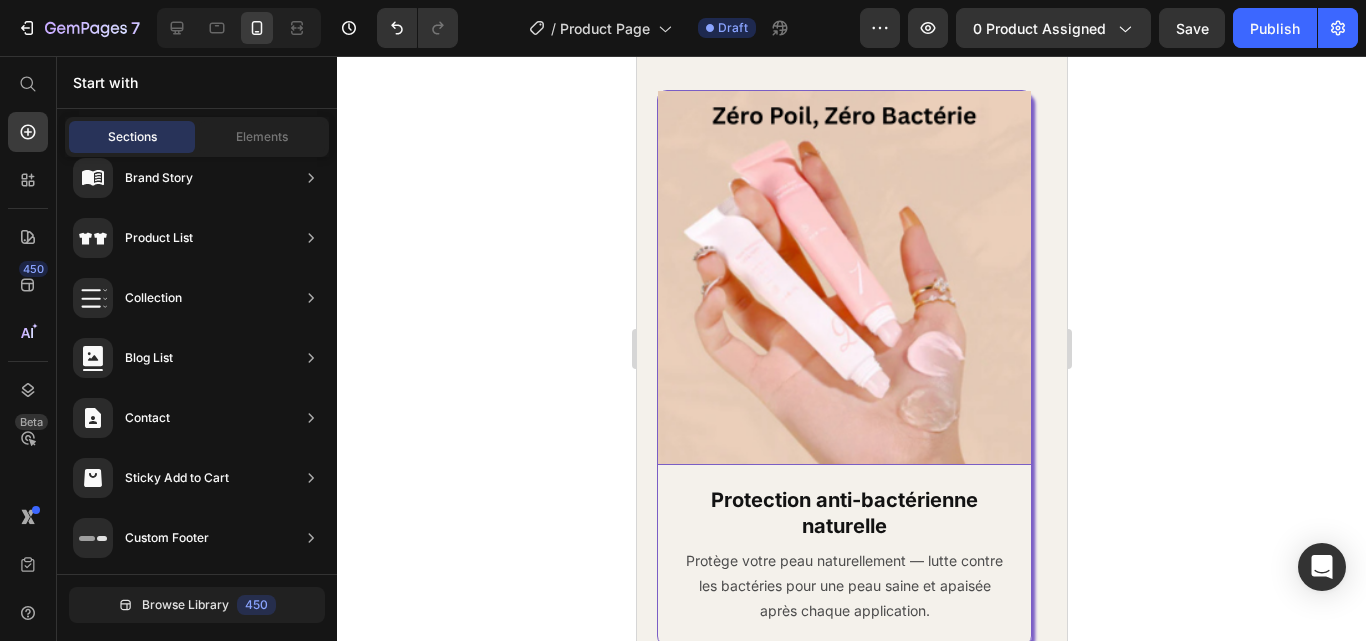 scroll, scrollTop: 4241, scrollLeft: 0, axis: vertical 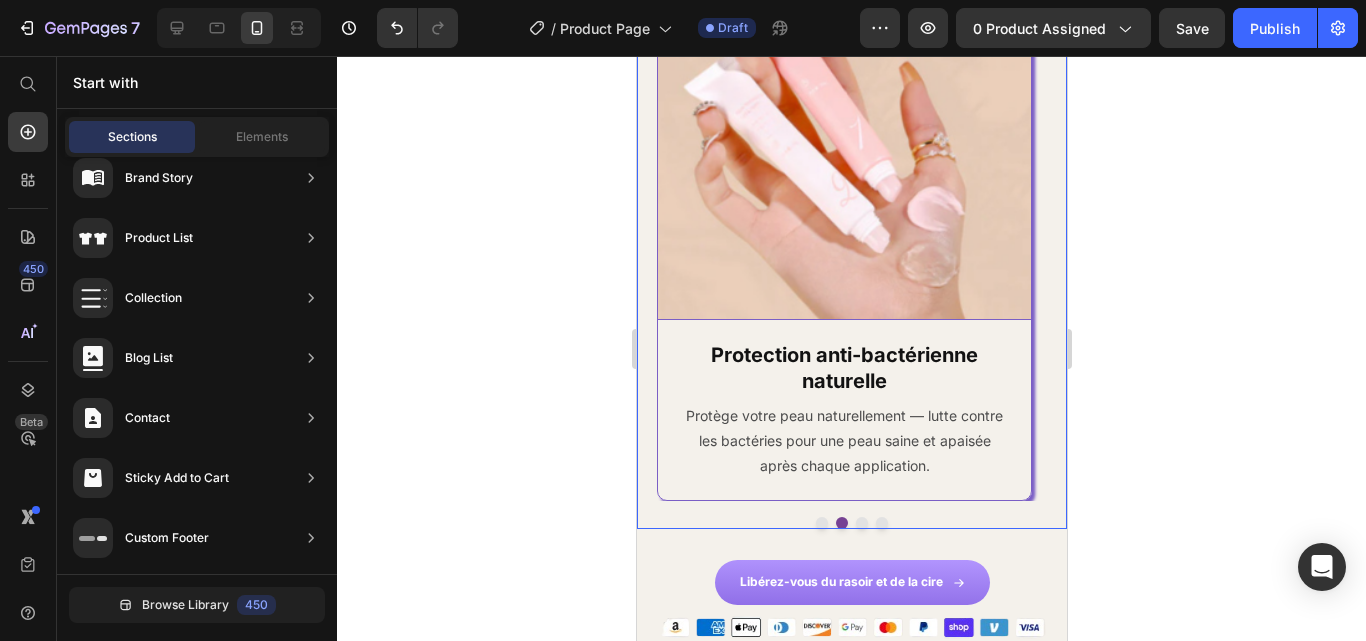 click at bounding box center [851, 523] 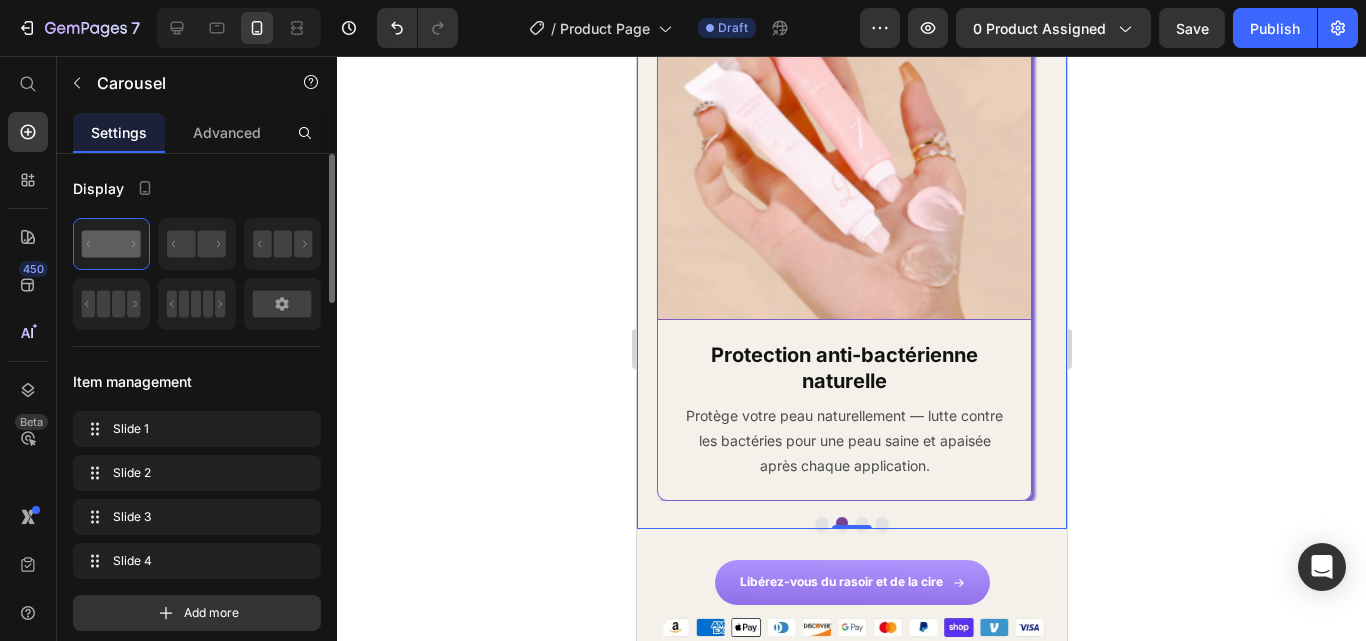 click at bounding box center (861, 523) 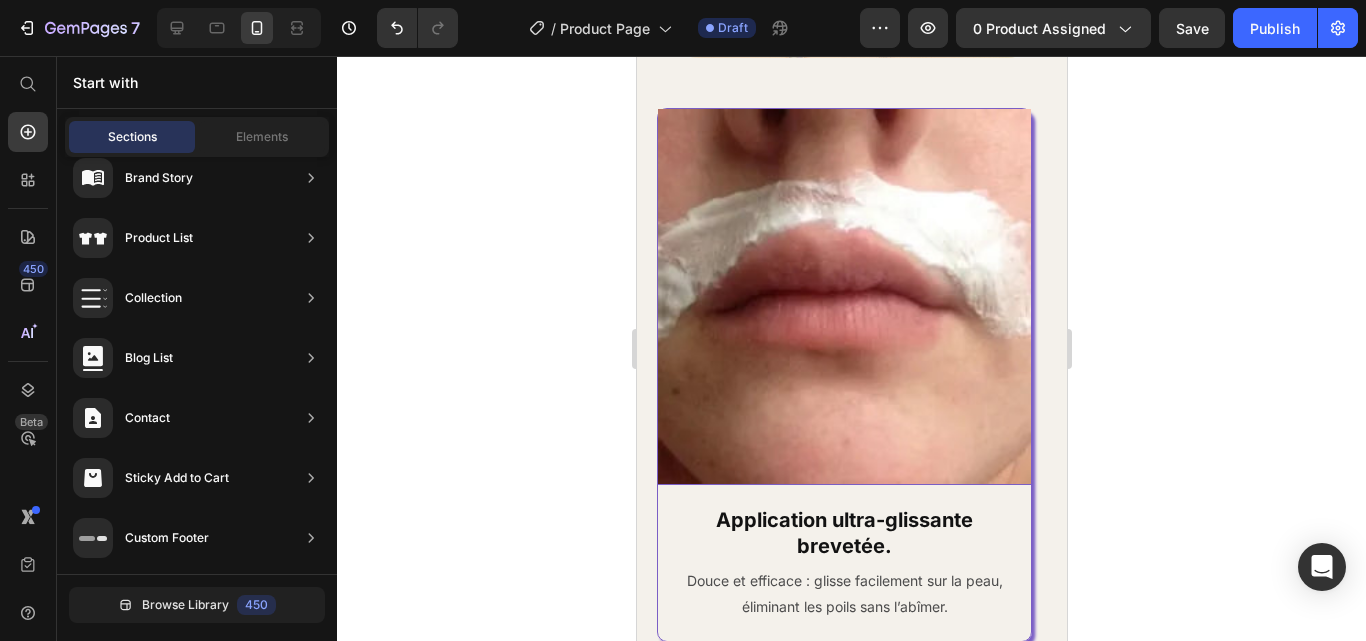 scroll, scrollTop: 4328, scrollLeft: 0, axis: vertical 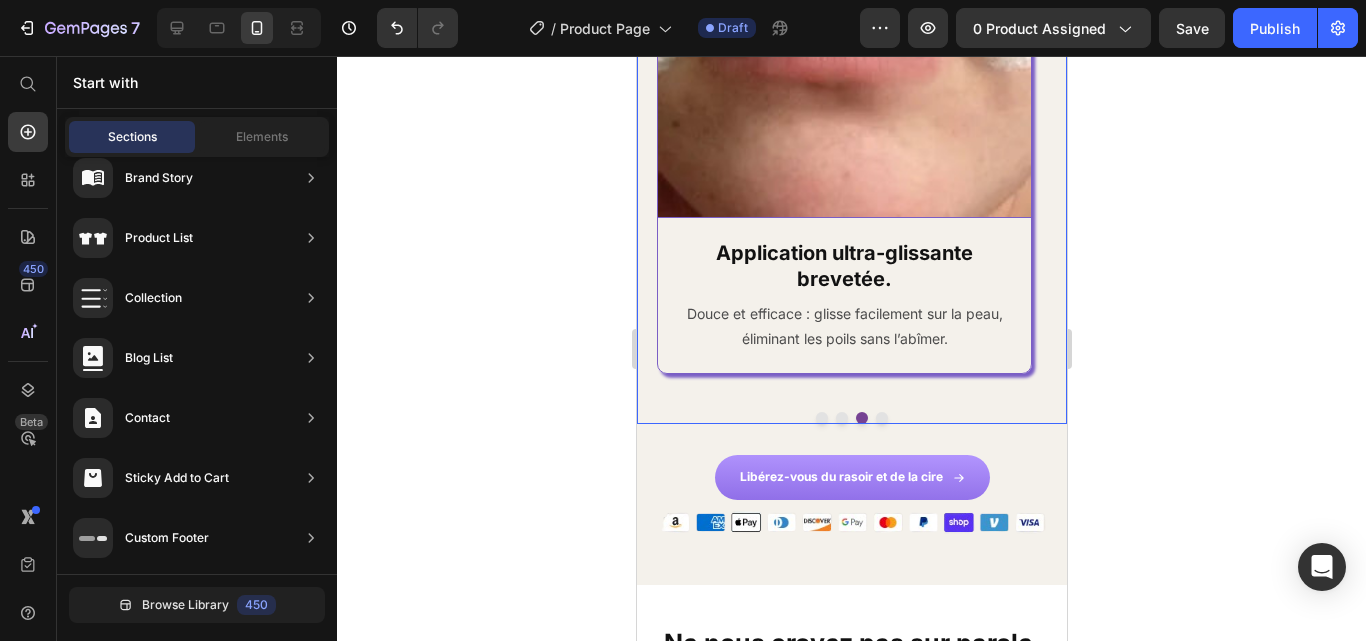 click at bounding box center (881, 418) 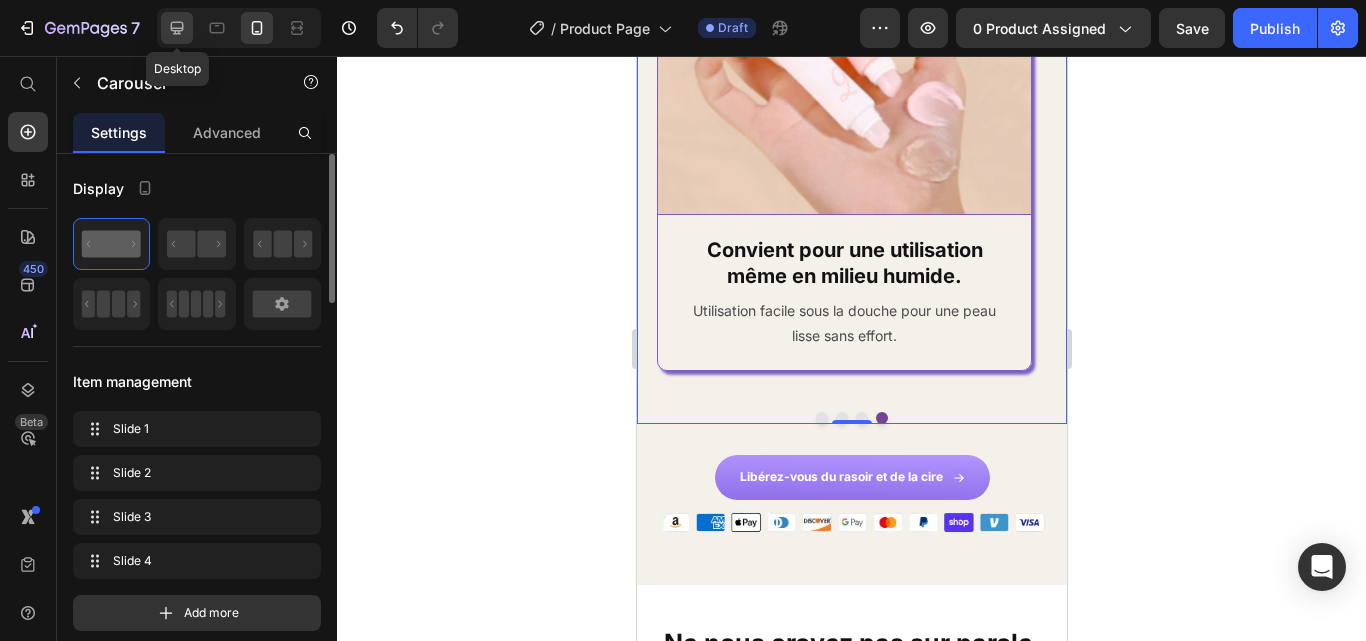 click 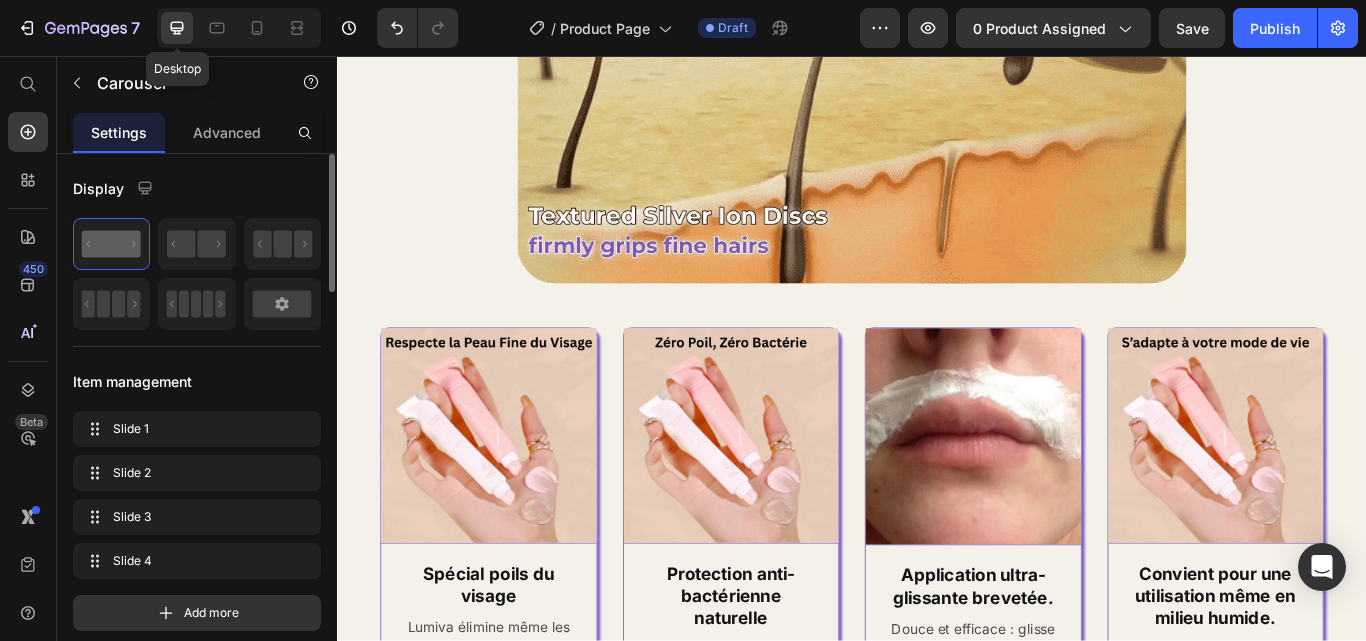 scroll, scrollTop: 4486, scrollLeft: 0, axis: vertical 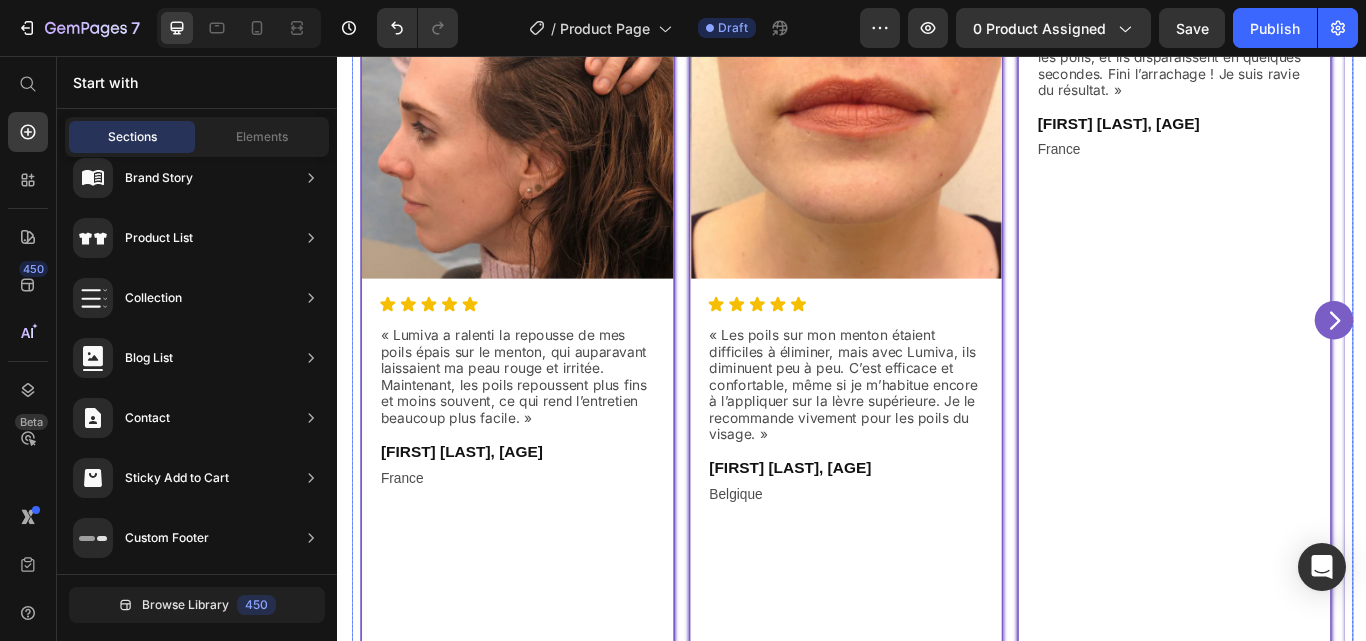 click 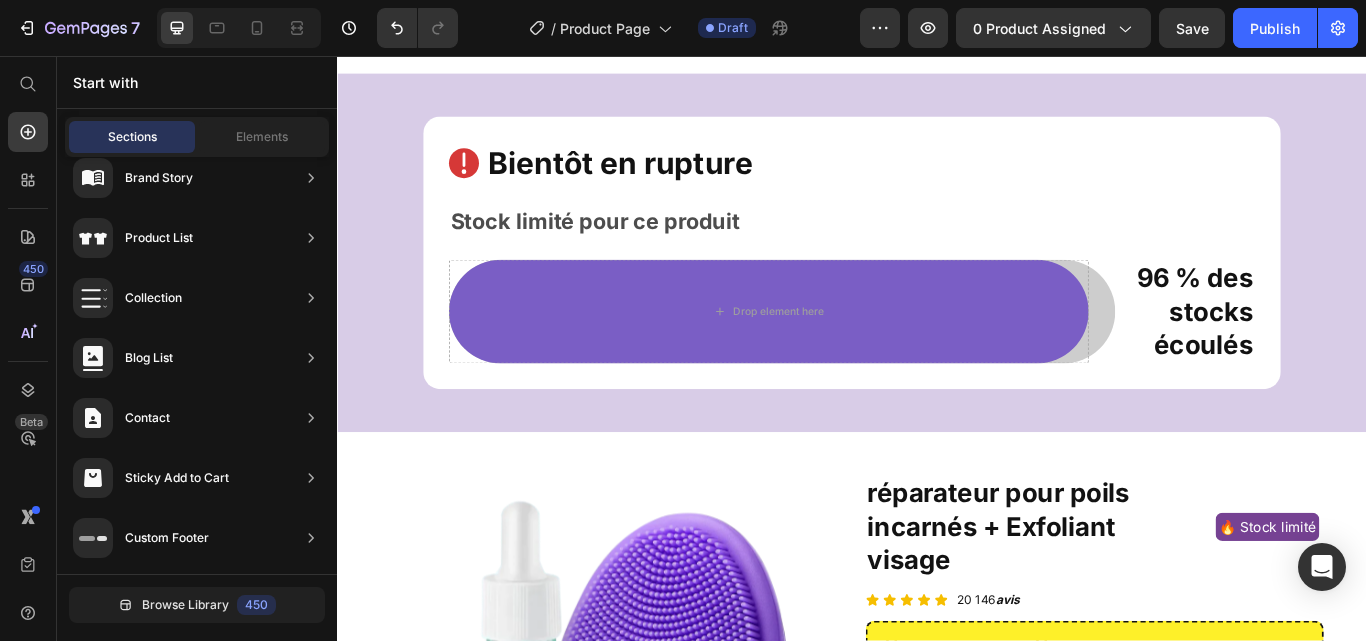 scroll, scrollTop: 6681, scrollLeft: 0, axis: vertical 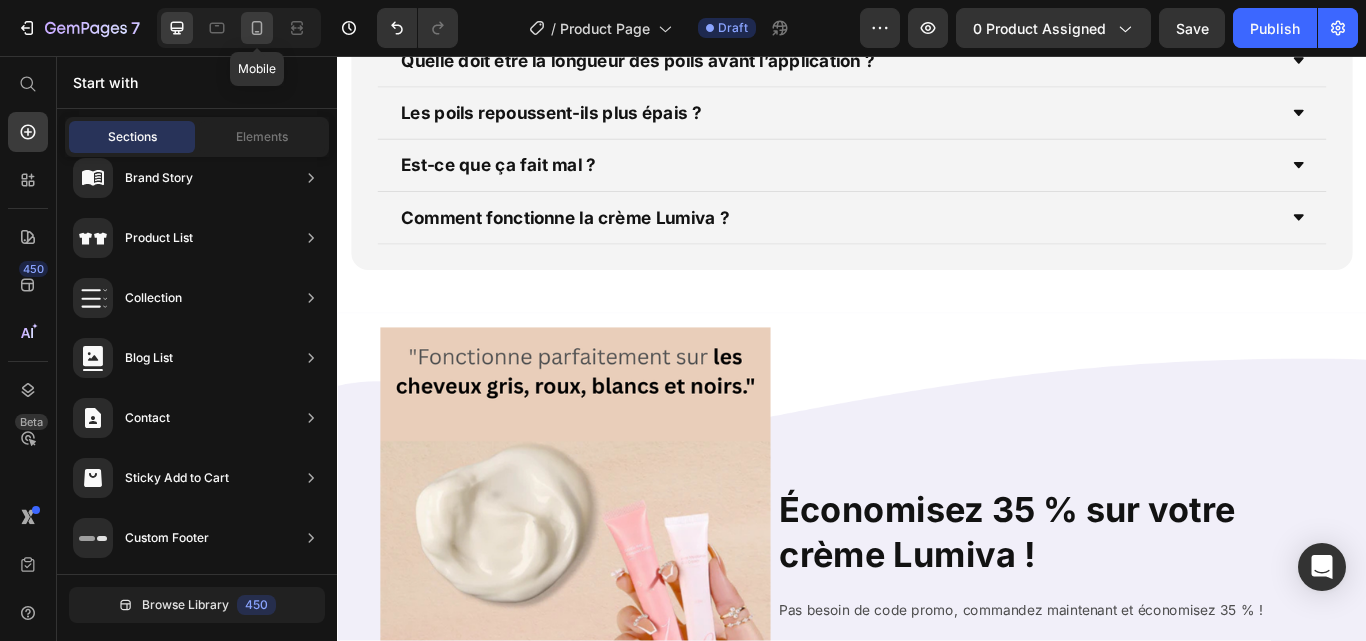 click 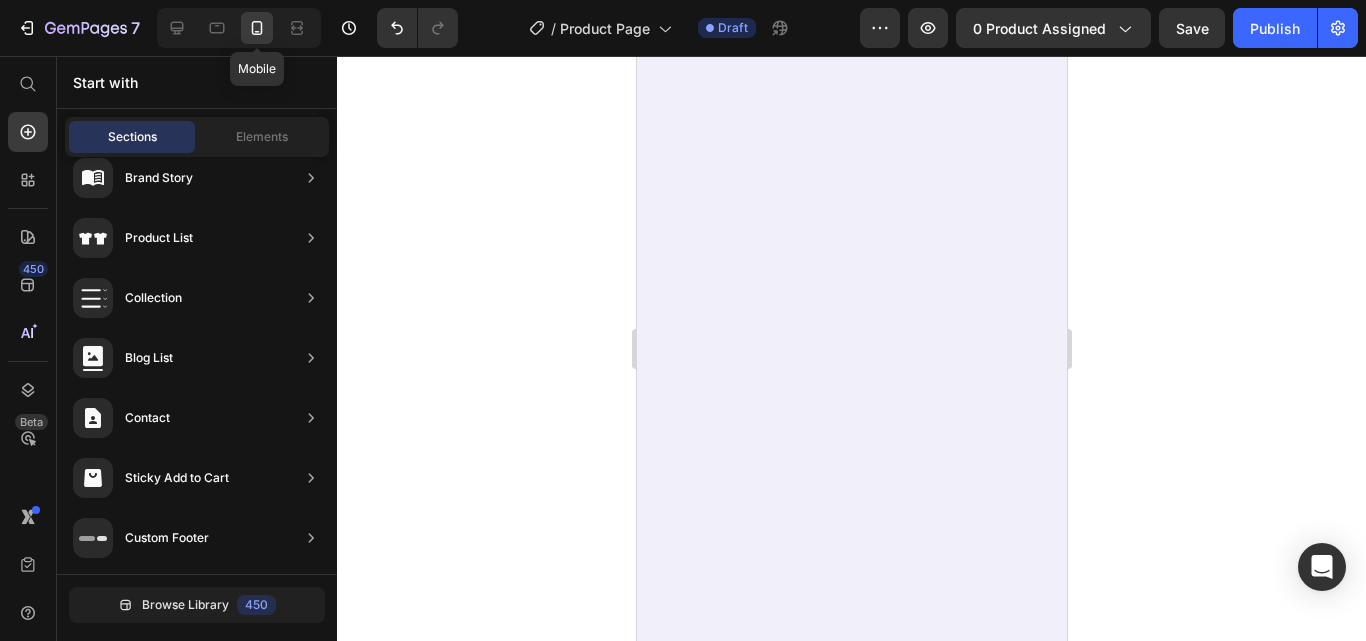 scroll, scrollTop: 5428, scrollLeft: 0, axis: vertical 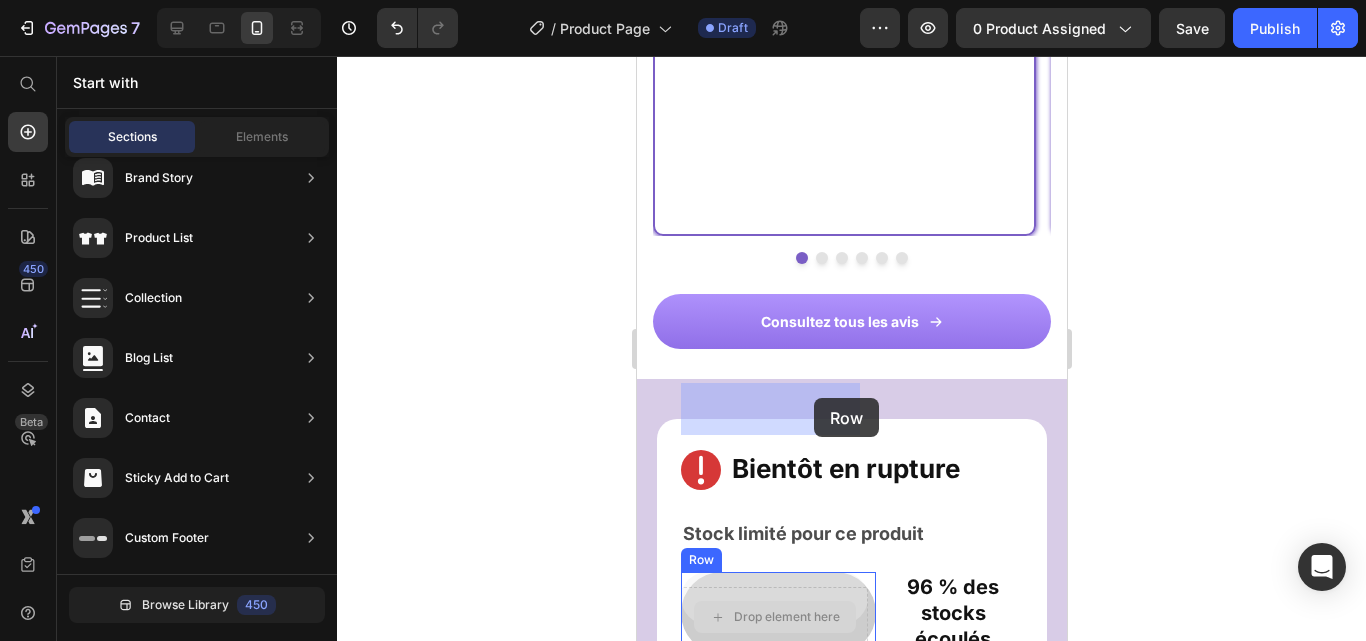 drag, startPoint x: 820, startPoint y: 431, endPoint x: 813, endPoint y: 397, distance: 34.713108 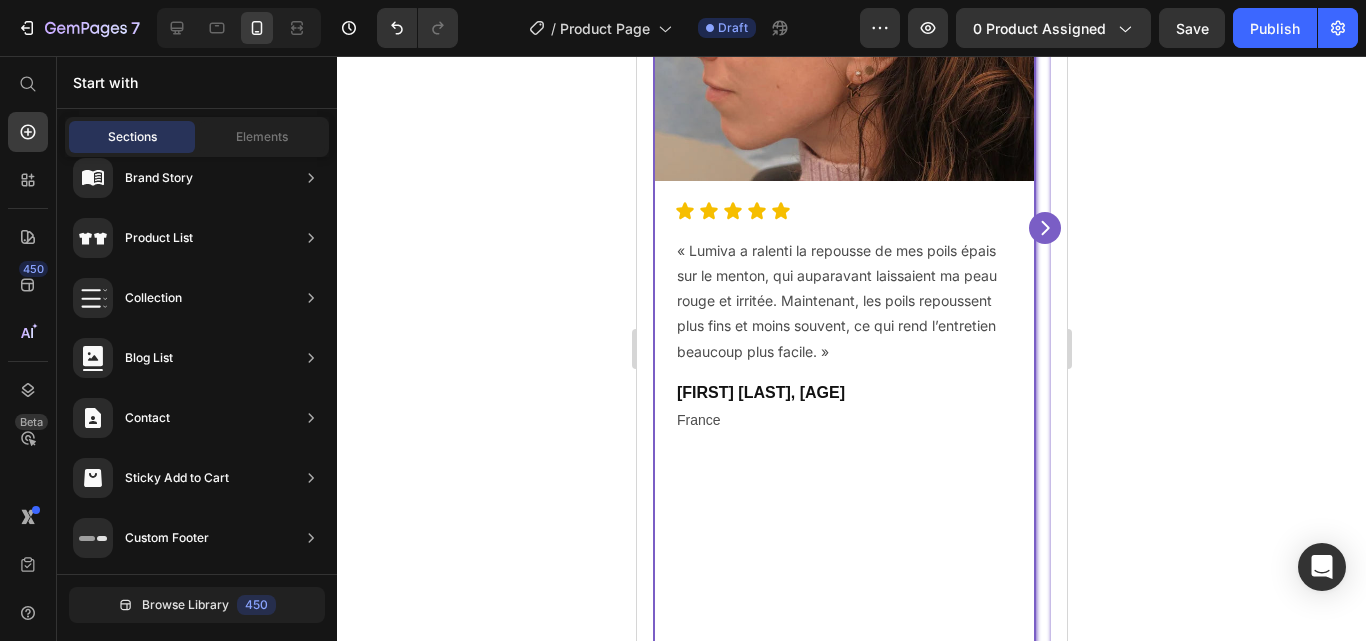 scroll, scrollTop: 5257, scrollLeft: 0, axis: vertical 